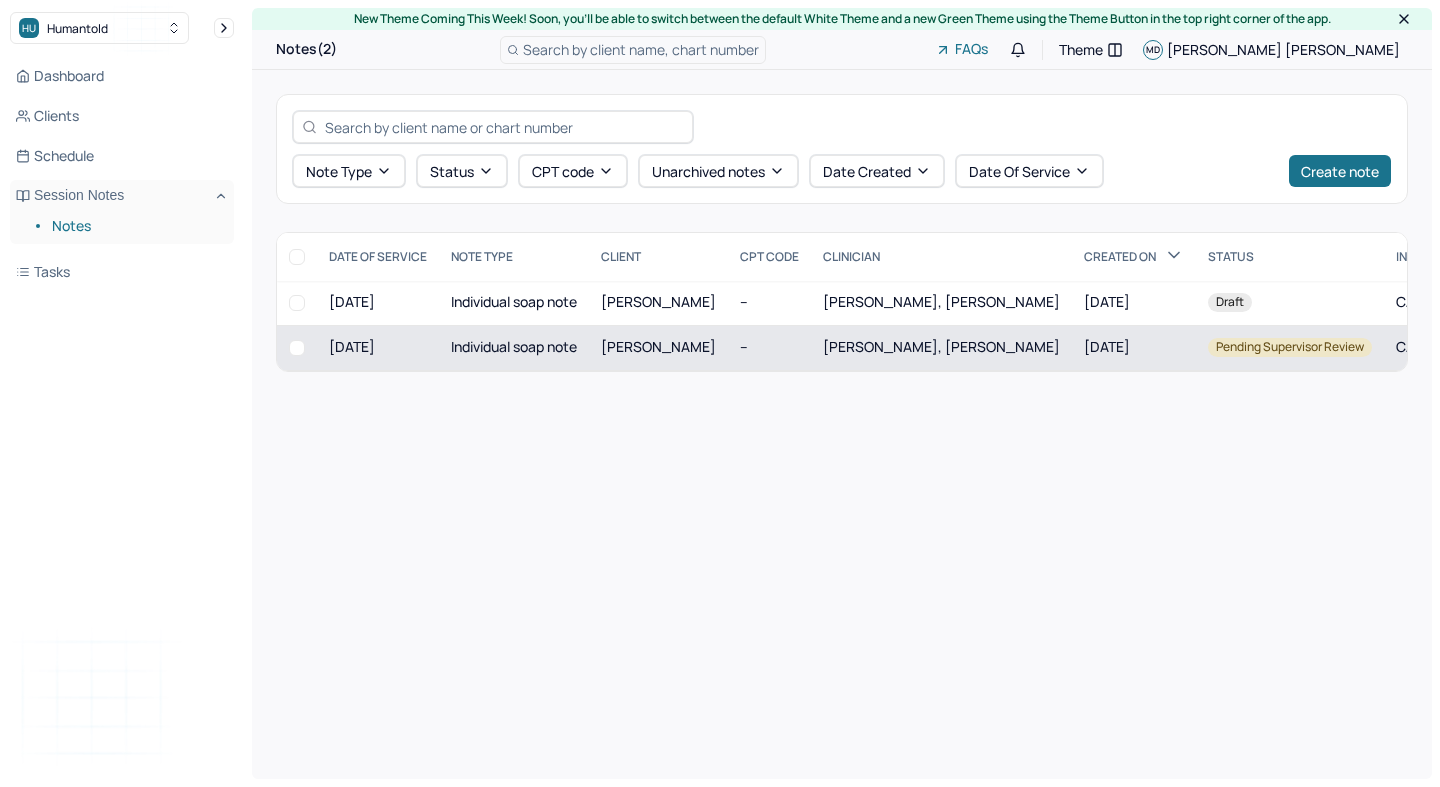 scroll, scrollTop: 0, scrollLeft: 0, axis: both 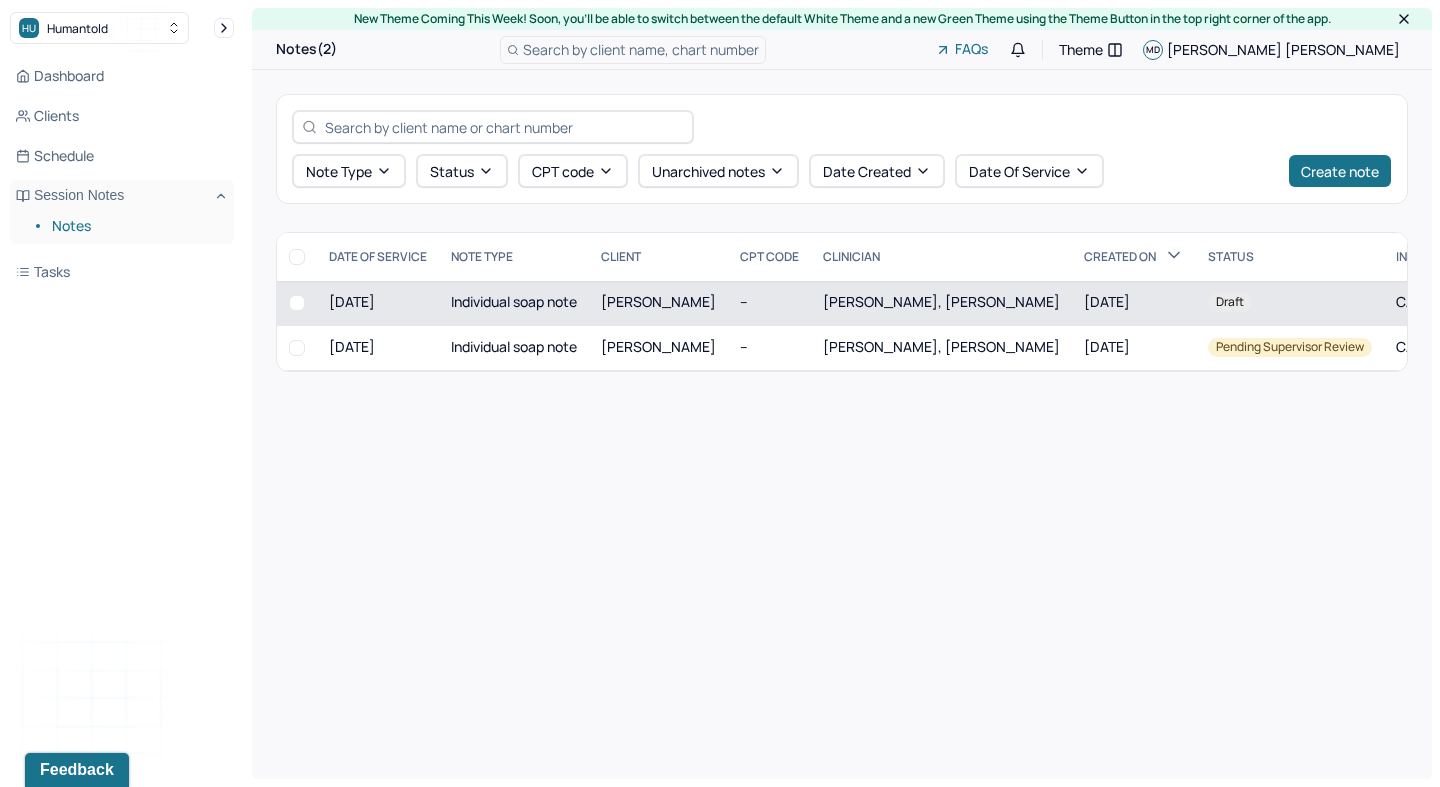 click on "[PERSON_NAME], [PERSON_NAME]" at bounding box center (941, 303) 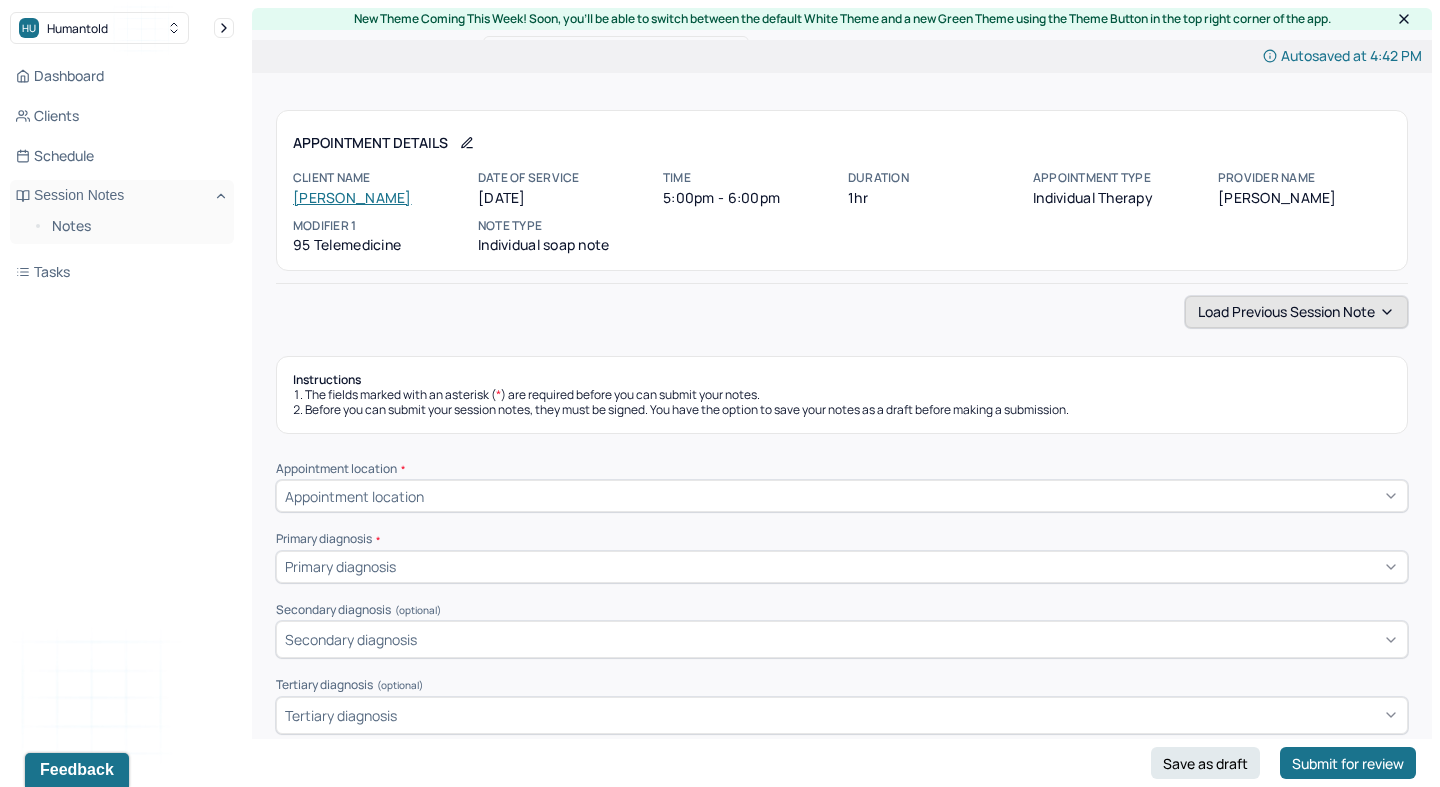click on "Load previous session note" at bounding box center (1296, 312) 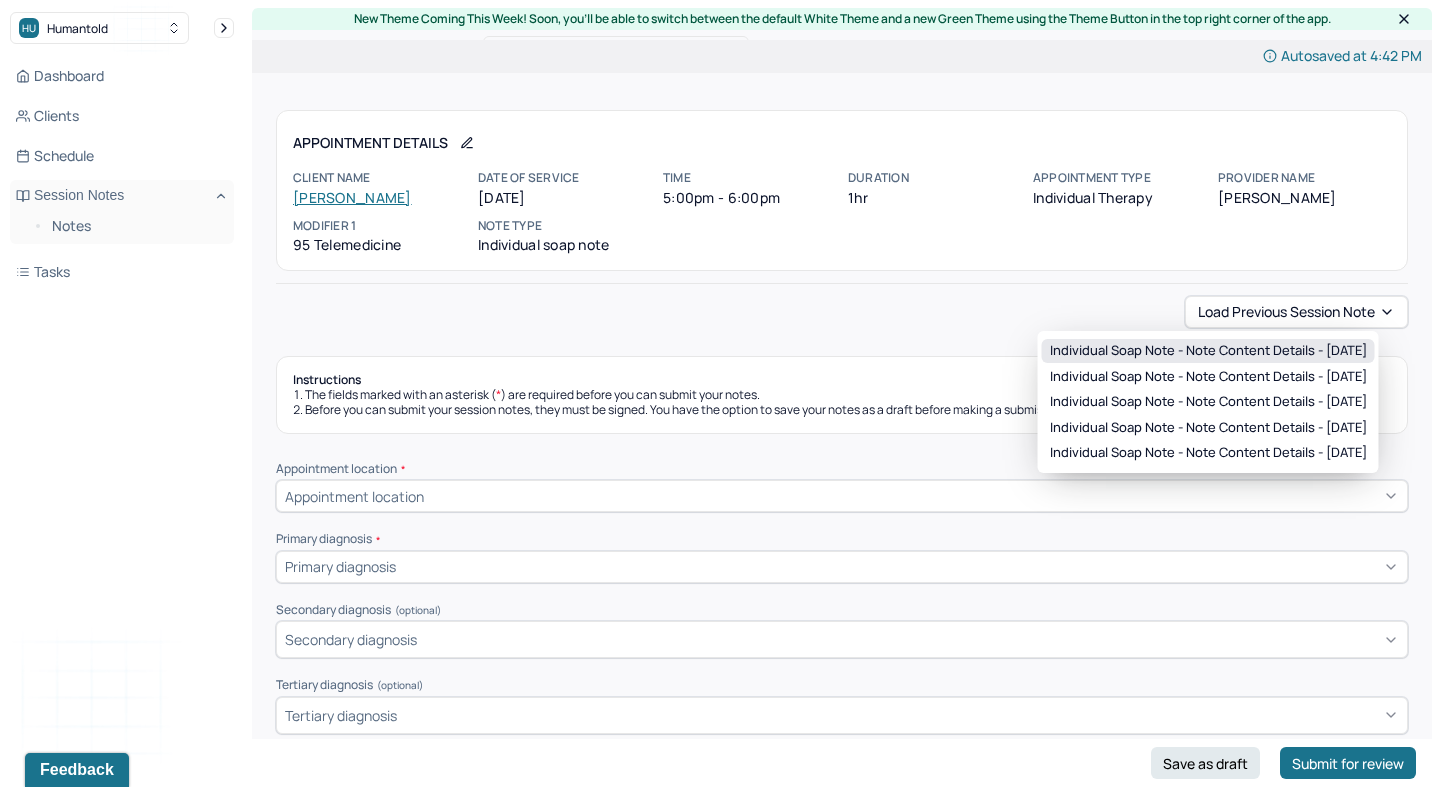 click on "Individual soap note   - Note content Details -   [DATE]" at bounding box center (1208, 351) 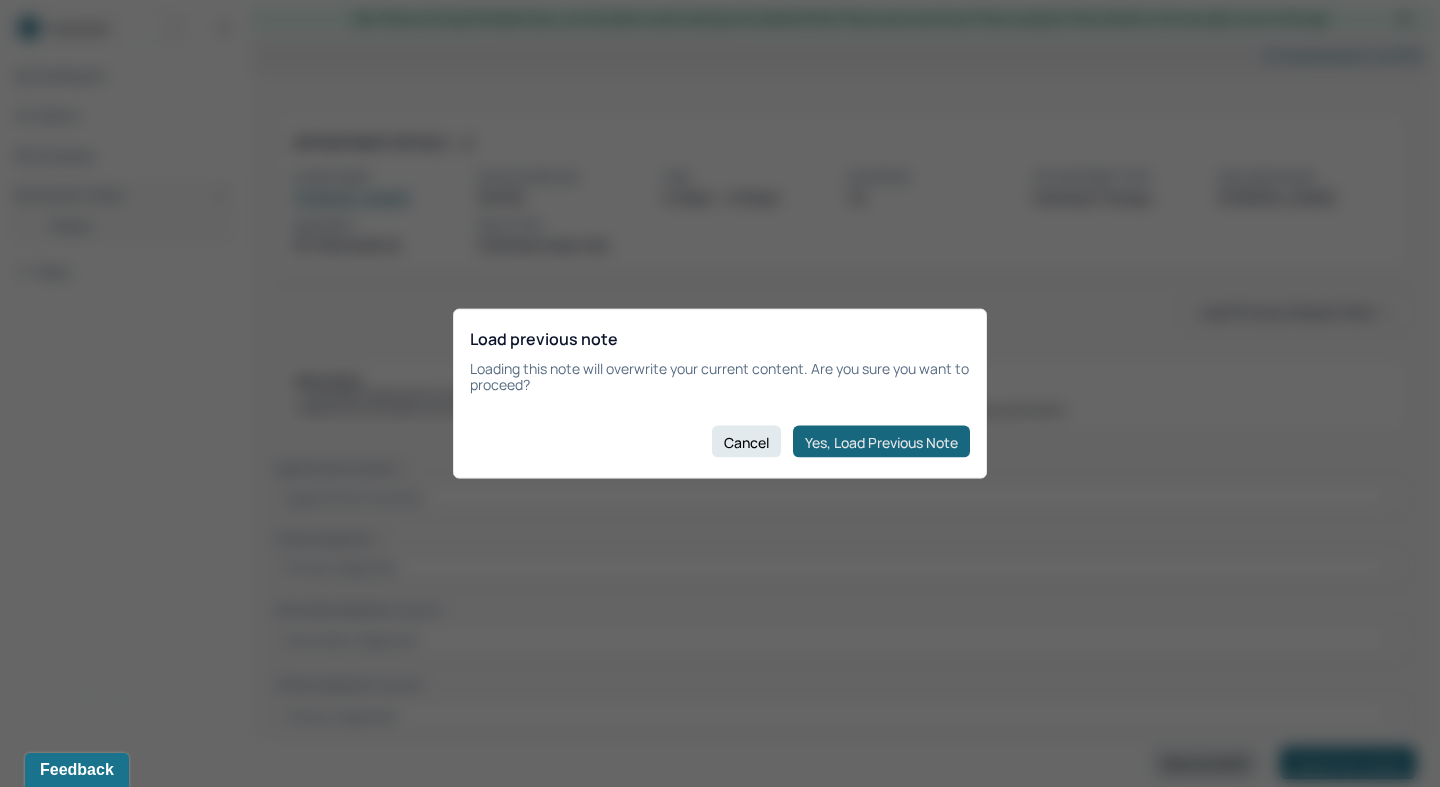 click on "Yes, Load Previous Note" at bounding box center [881, 442] 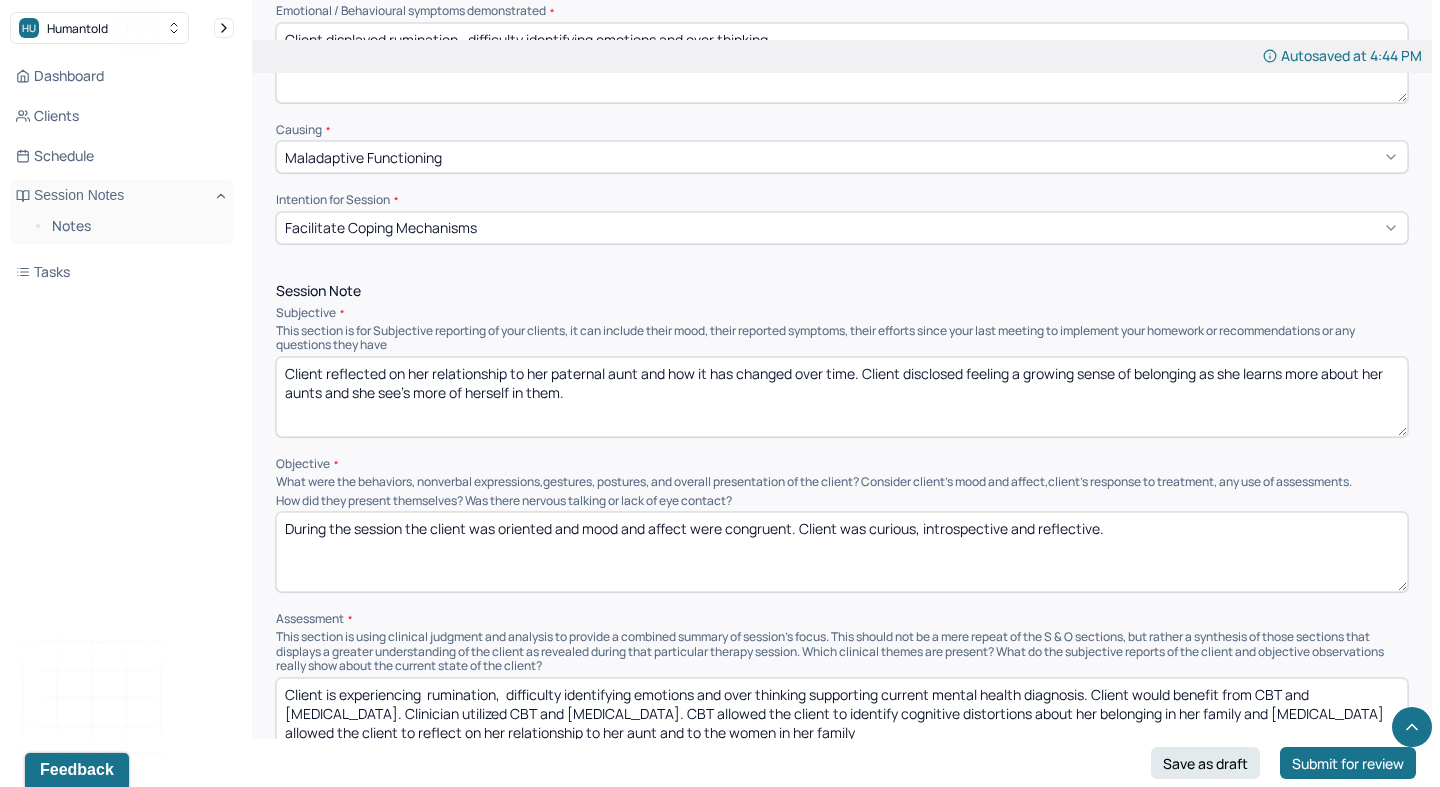 scroll, scrollTop: 974, scrollLeft: 0, axis: vertical 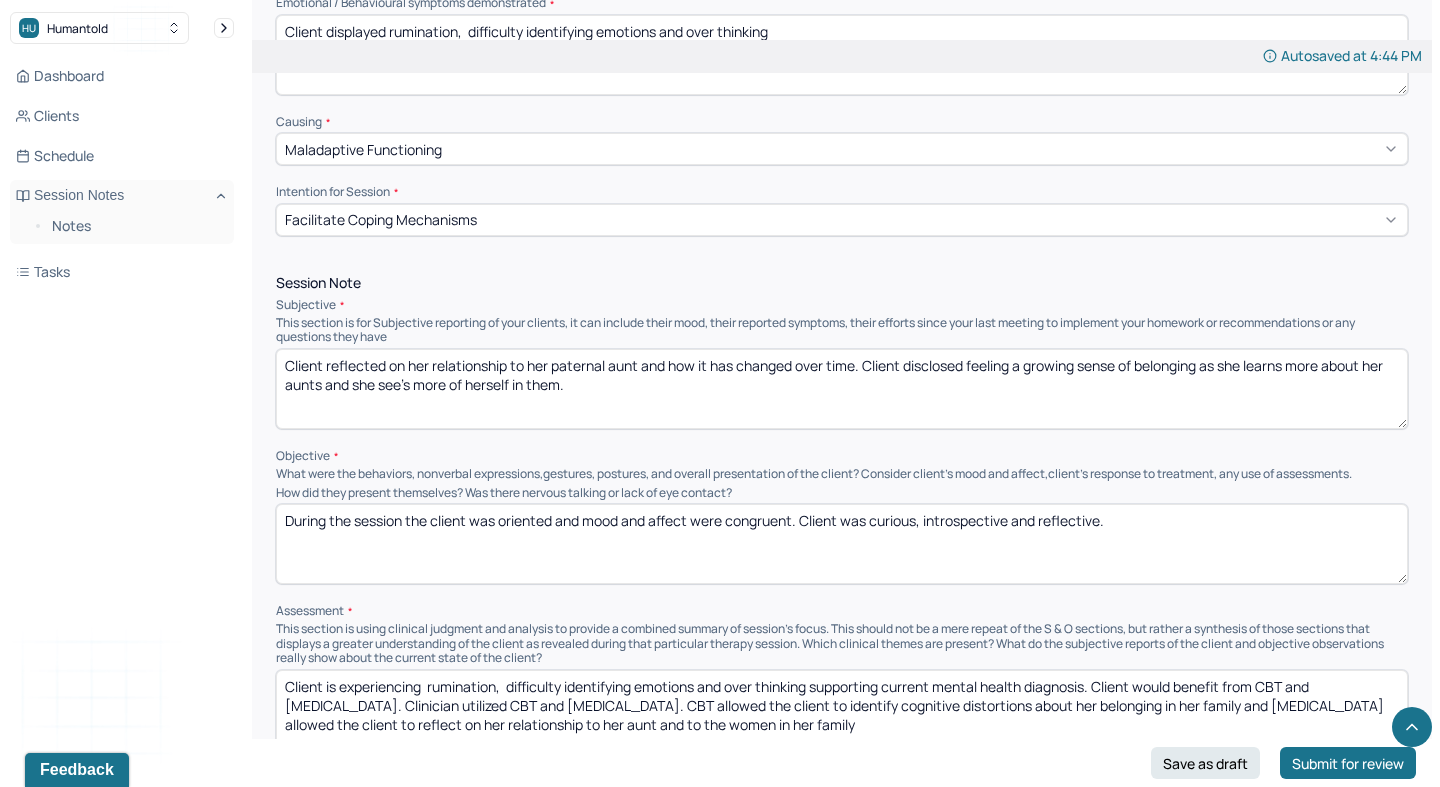 click on "Client reflected on her relationship to her paternal aunt and how it has changed over time. Client disclosed feeling a growing sense of belonging as she learns more about her aunts and she see's more of herself in them." at bounding box center (842, 389) 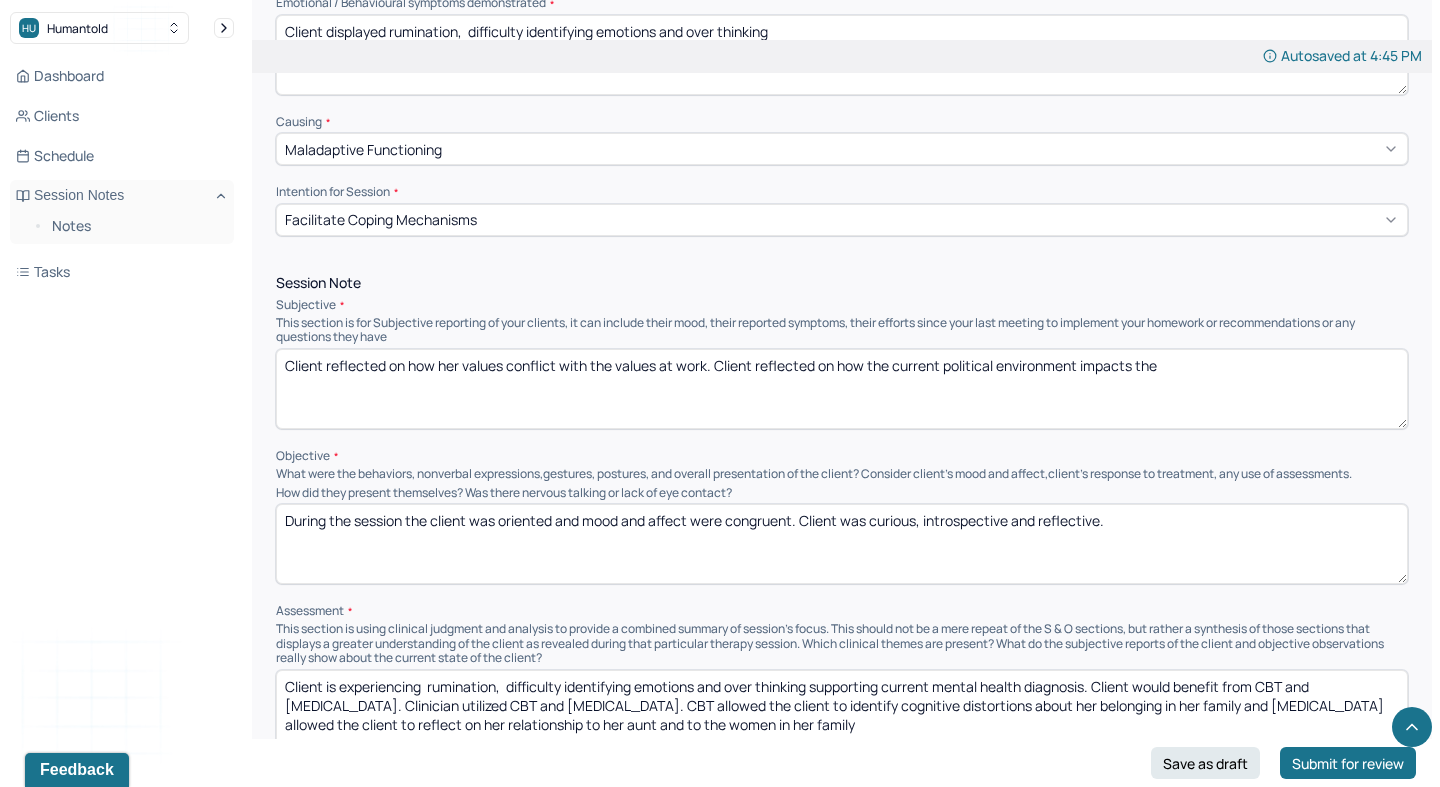 click on "Client reflected on how her values conflict with the values at work. Client reflected on how the current political environment impacts the" at bounding box center (842, 389) 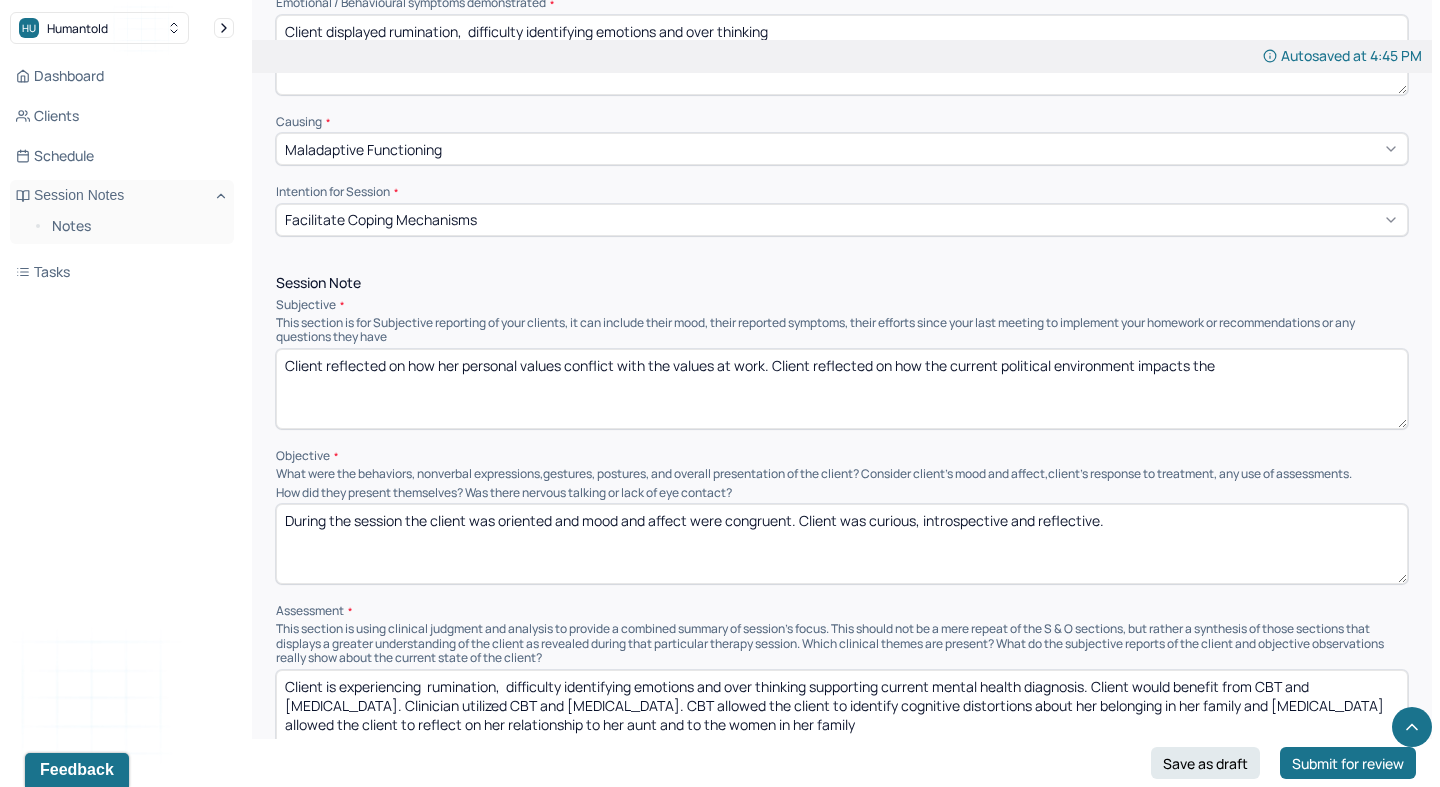 click on "Client reflected on how her personal values conflict with the values at work. Client reflected on how the current political environment impacts the" at bounding box center [842, 389] 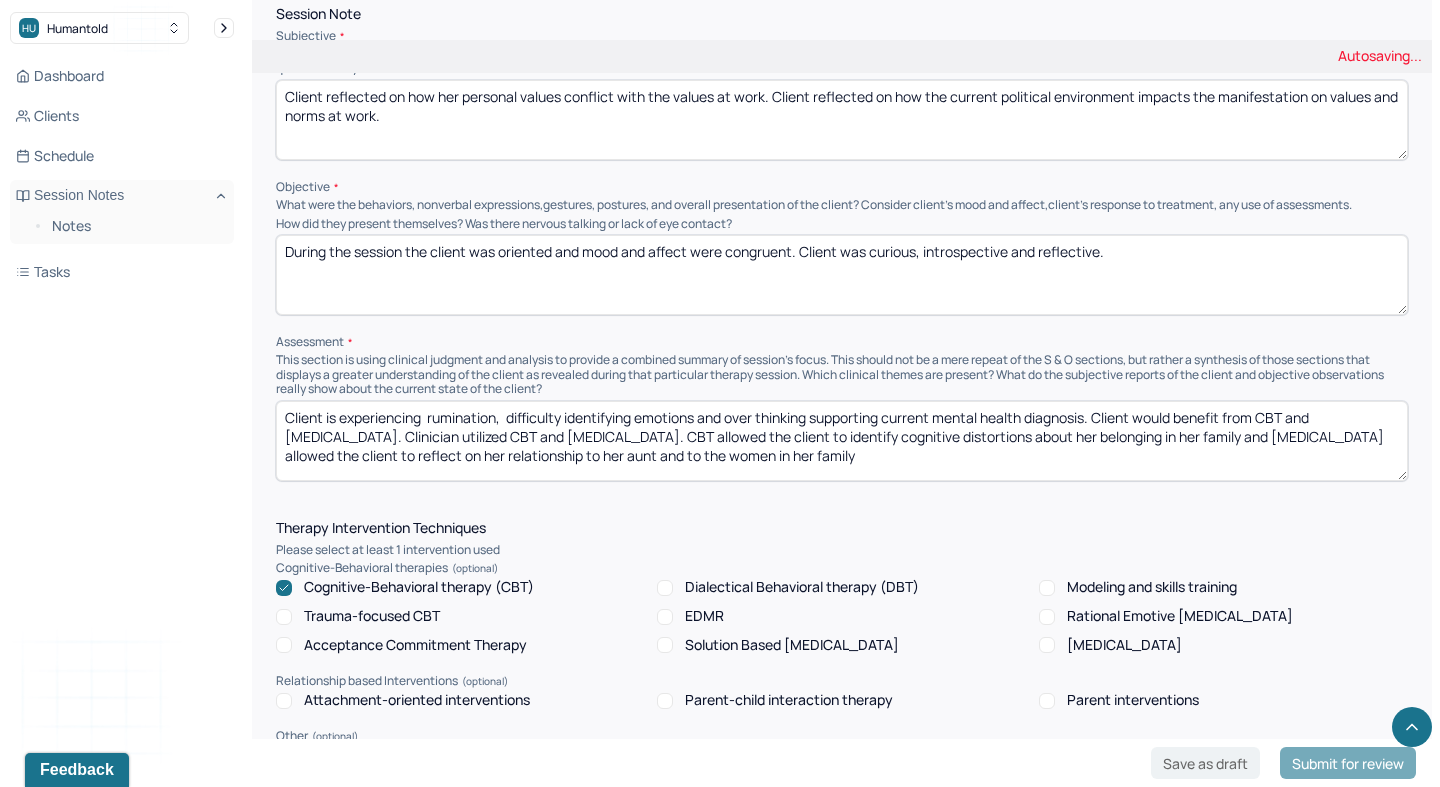 scroll, scrollTop: 1245, scrollLeft: 0, axis: vertical 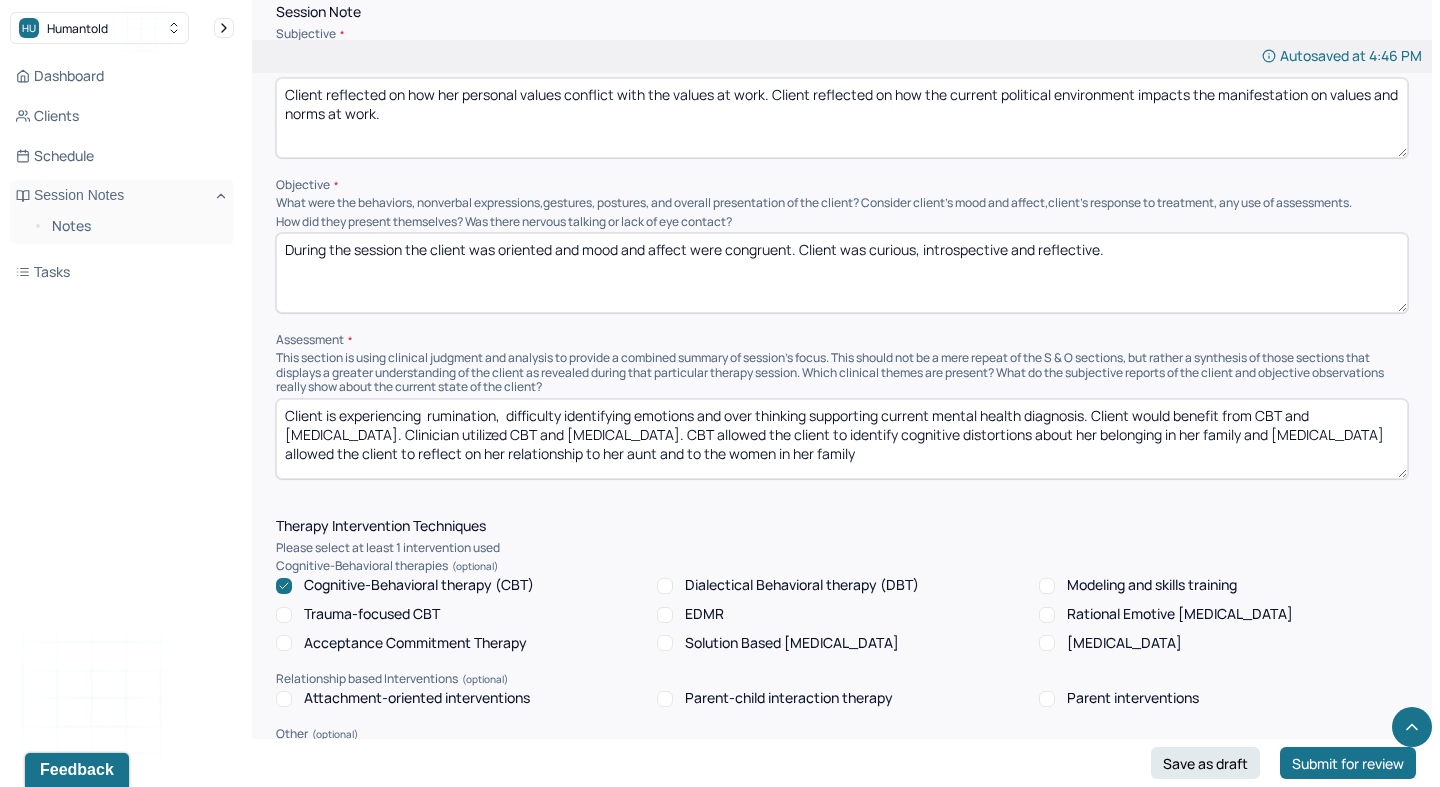 type on "Client reflected on how her personal values conflict with the values at work. Client reflected on how the current political environment impacts the manifestation on values and norms at work." 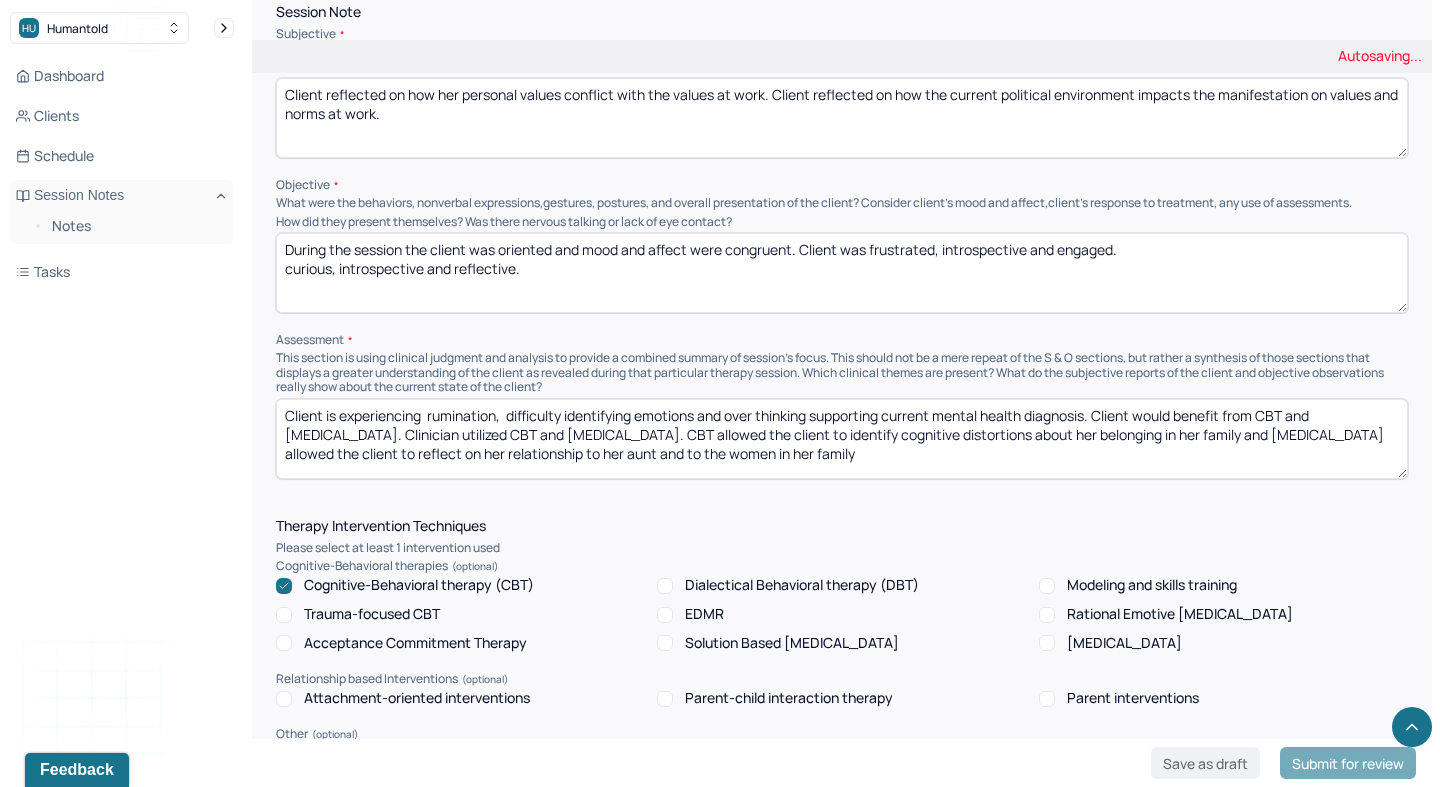 click on "During the session the client was oriented and mood and affect were congruent. Client was
curious, introspective and reflective." at bounding box center [842, 273] 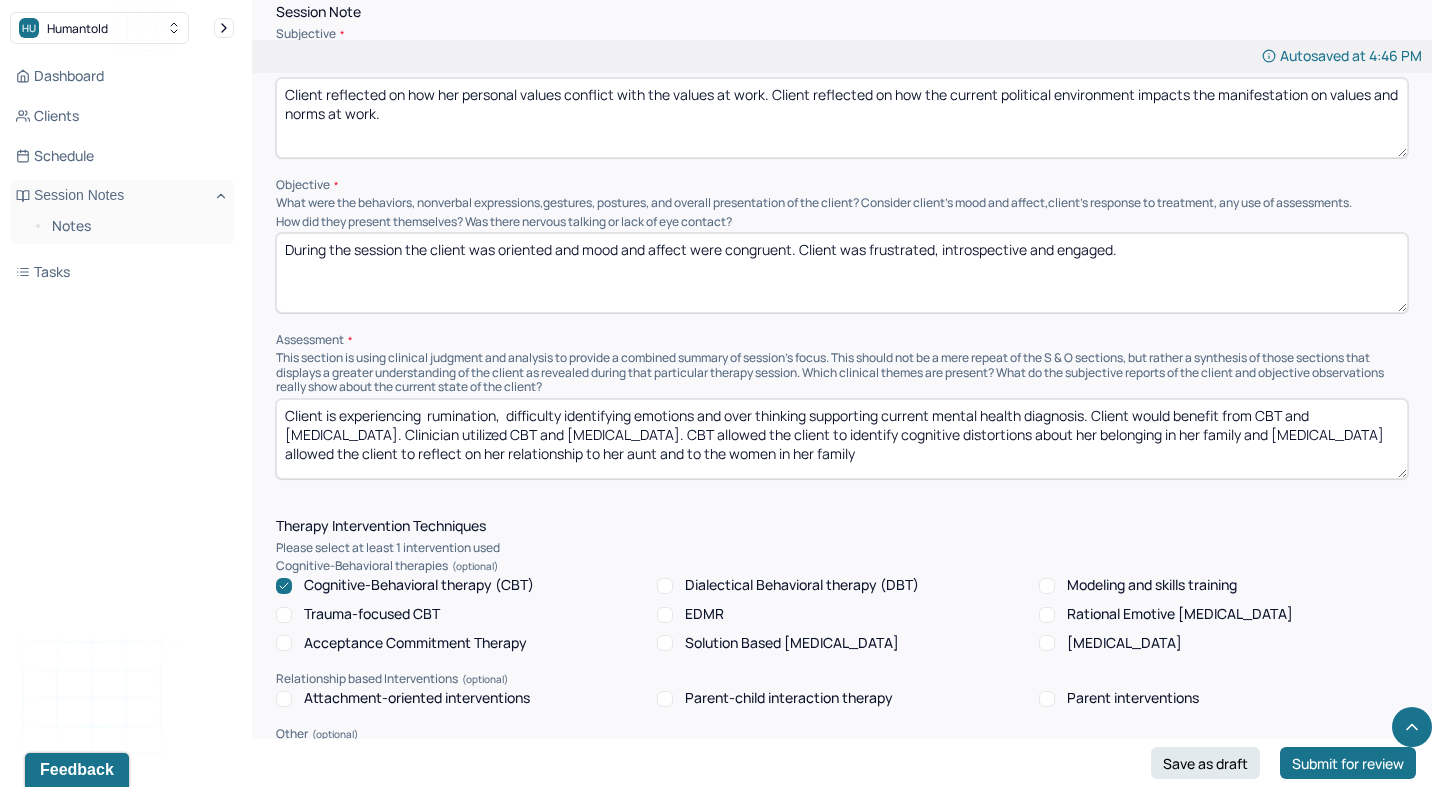 scroll, scrollTop: 1284, scrollLeft: 0, axis: vertical 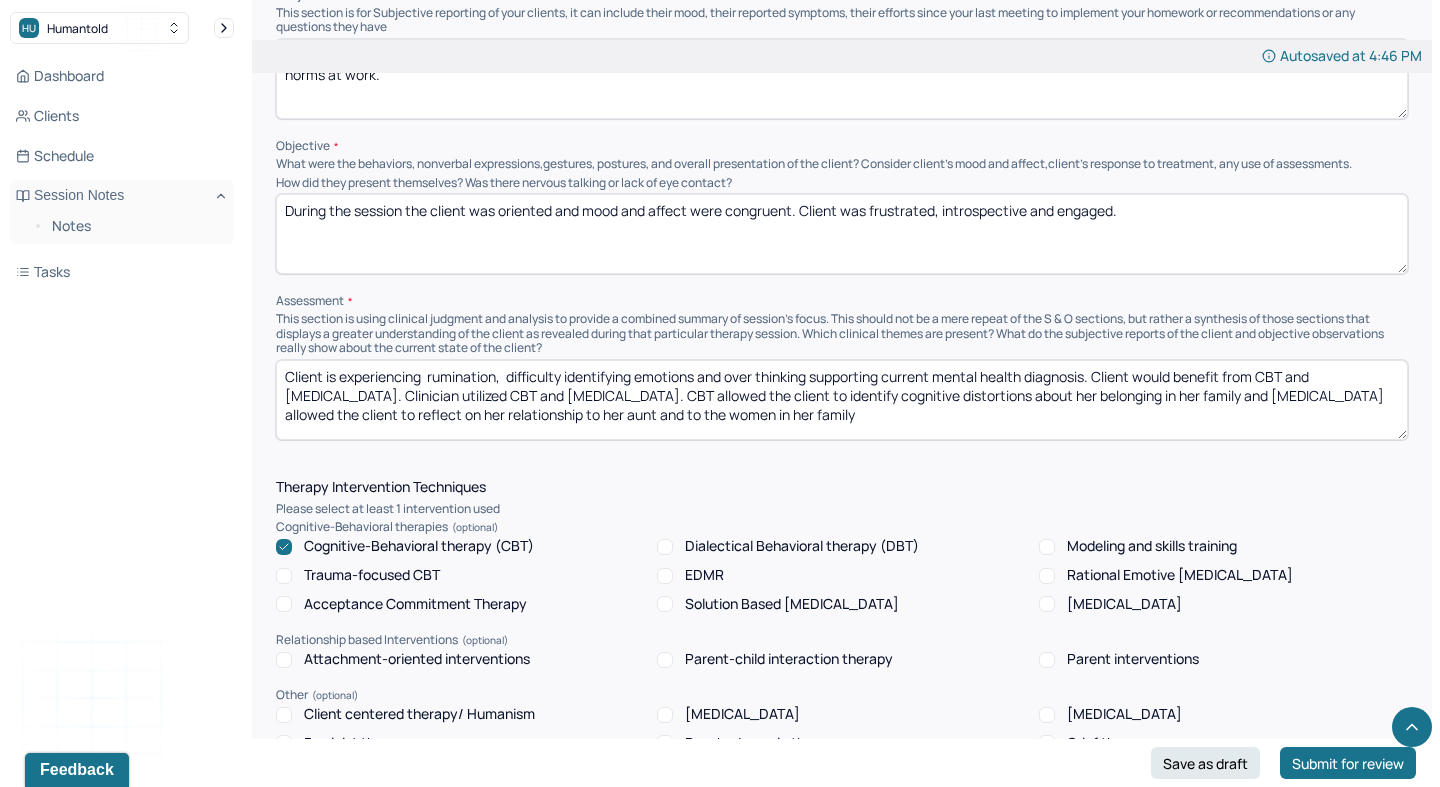 type on "During the session the client was oriented and mood and affect were congruent. Client was frustrated, introspective and engaged." 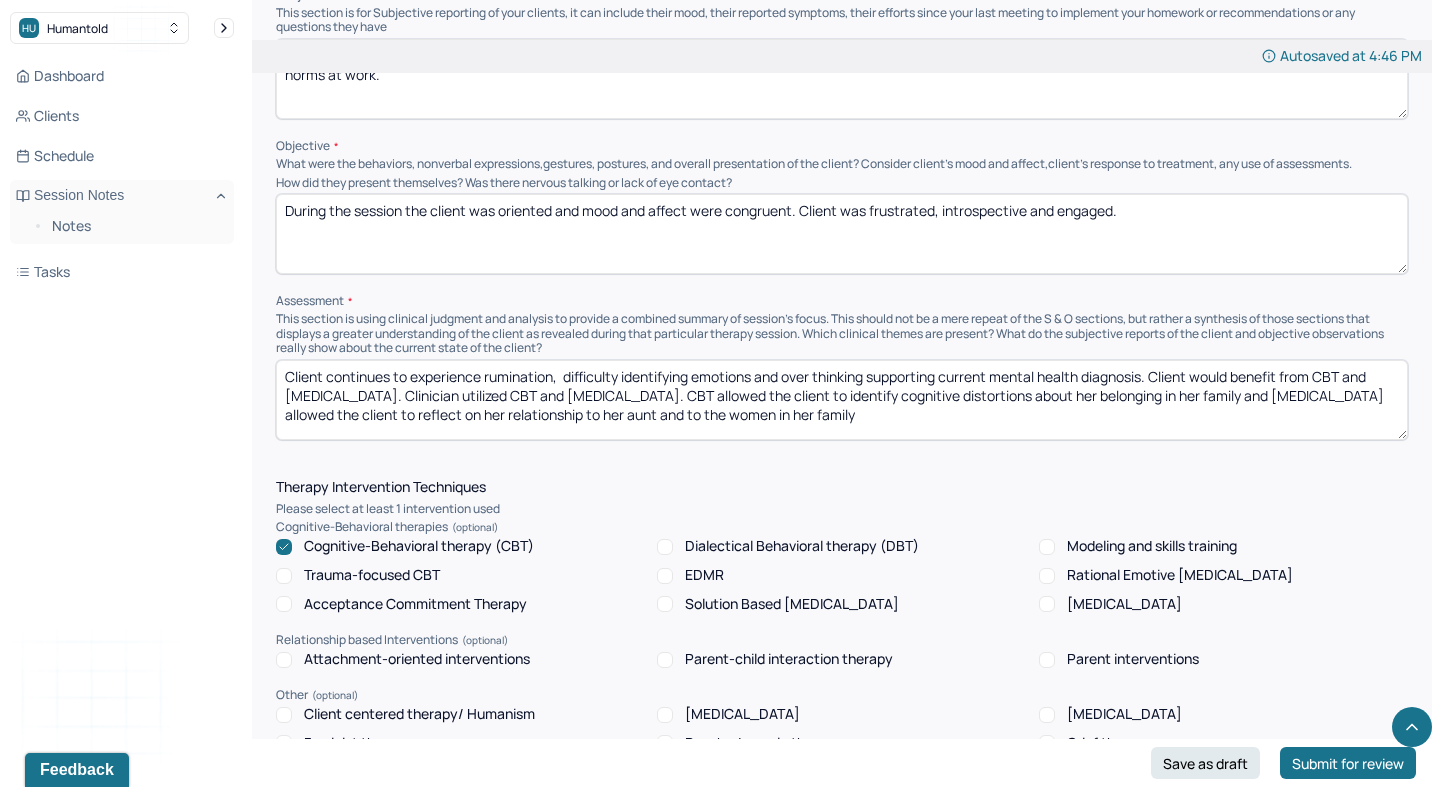 click on "Client continues to experience rumination,  difficulty identifying emotions and over thinking supporting current mental health diagnosis. Client would benefit from CBT and [MEDICAL_DATA]. Clinician utilized CBT and [MEDICAL_DATA]. CBT allowed the client to identify cognitive distortions about her belonging in her family and [MEDICAL_DATA] allowed the client to reflect on her relationship to her aunt and to the women in her family" at bounding box center (842, 400) 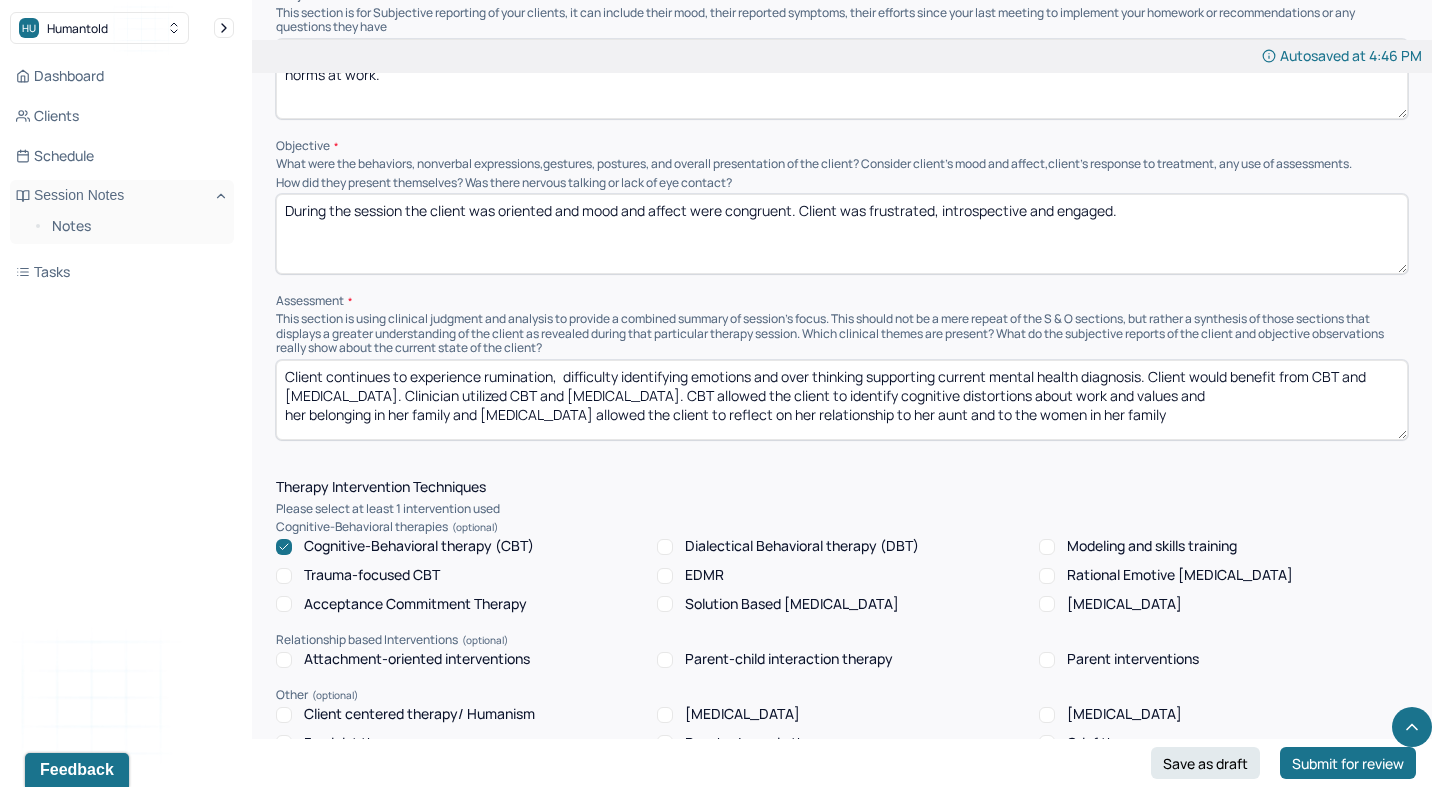 drag, startPoint x: 482, startPoint y: 406, endPoint x: 222, endPoint y: 408, distance: 260.0077 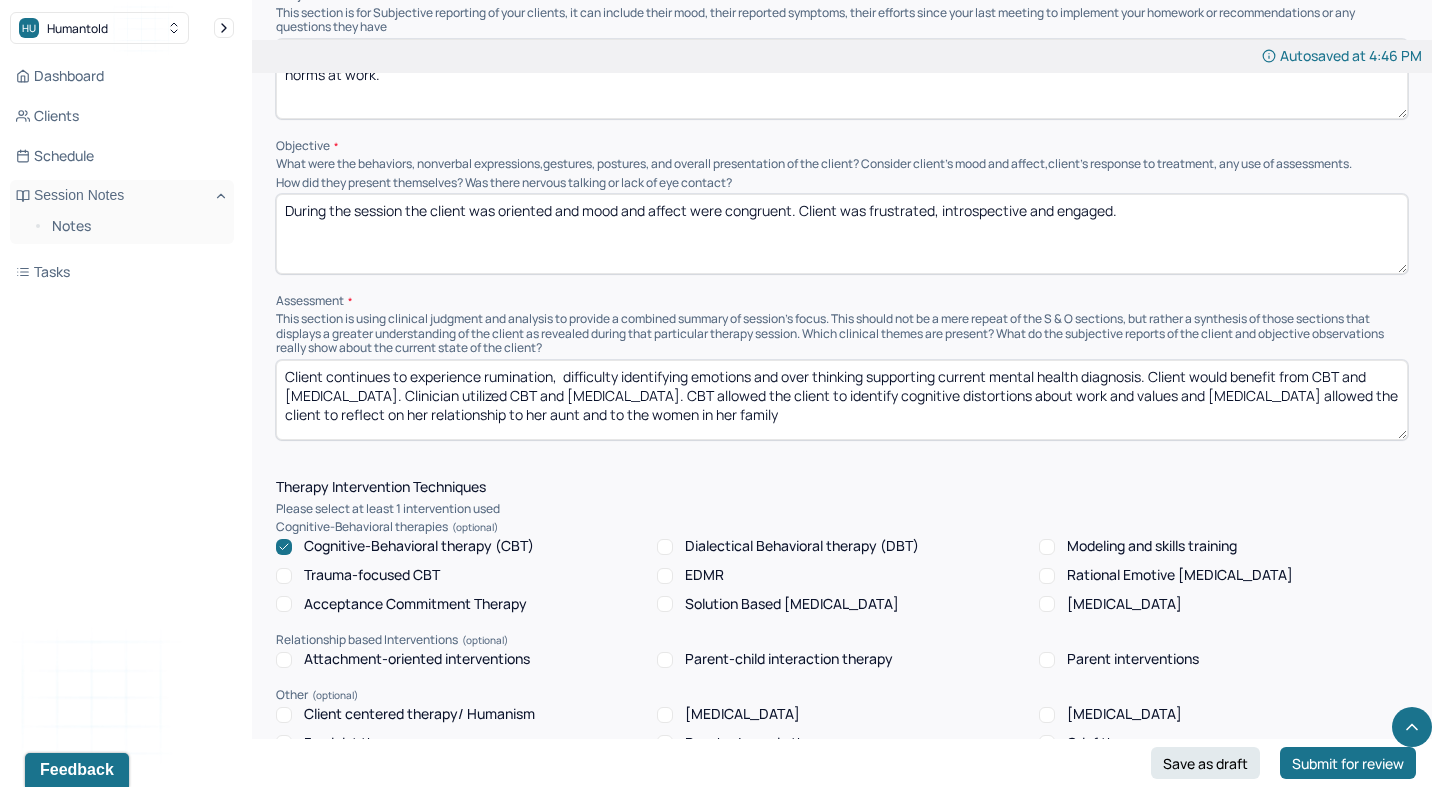 drag, startPoint x: 341, startPoint y: 412, endPoint x: 894, endPoint y: 452, distance: 554.44476 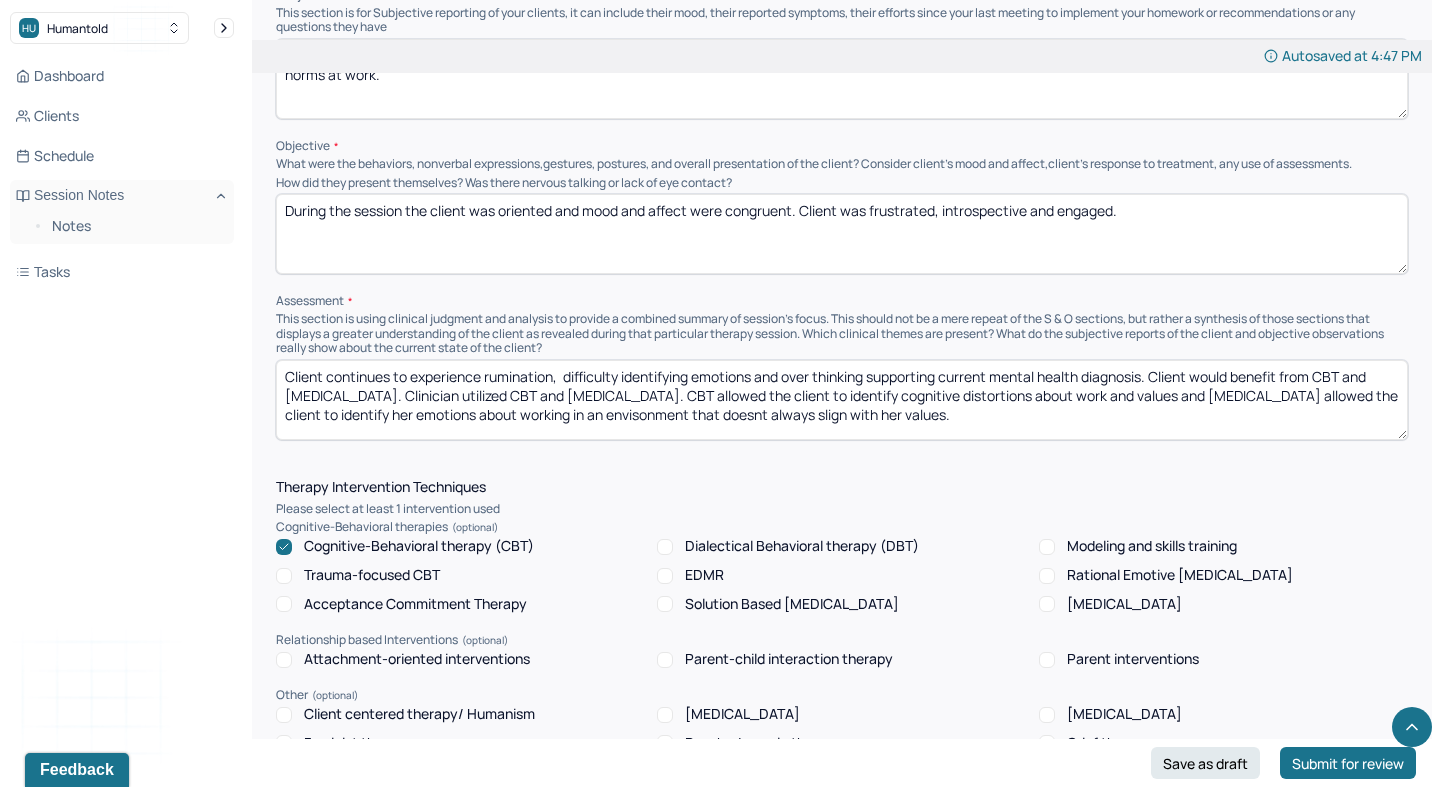 click on "Client continues to experience rumination,  difficulty identifying emotions and over thinking supporting current mental health diagnosis. Client would benefit from CBT and [MEDICAL_DATA]. Clinician utilized CBT and [MEDICAL_DATA]. CBT allowed the client to identify cognitive distortions about work and values and [MEDICAL_DATA] allowed the client to identify her emotions about working in an envisonment that doesnt always slign with her values." at bounding box center (842, 400) 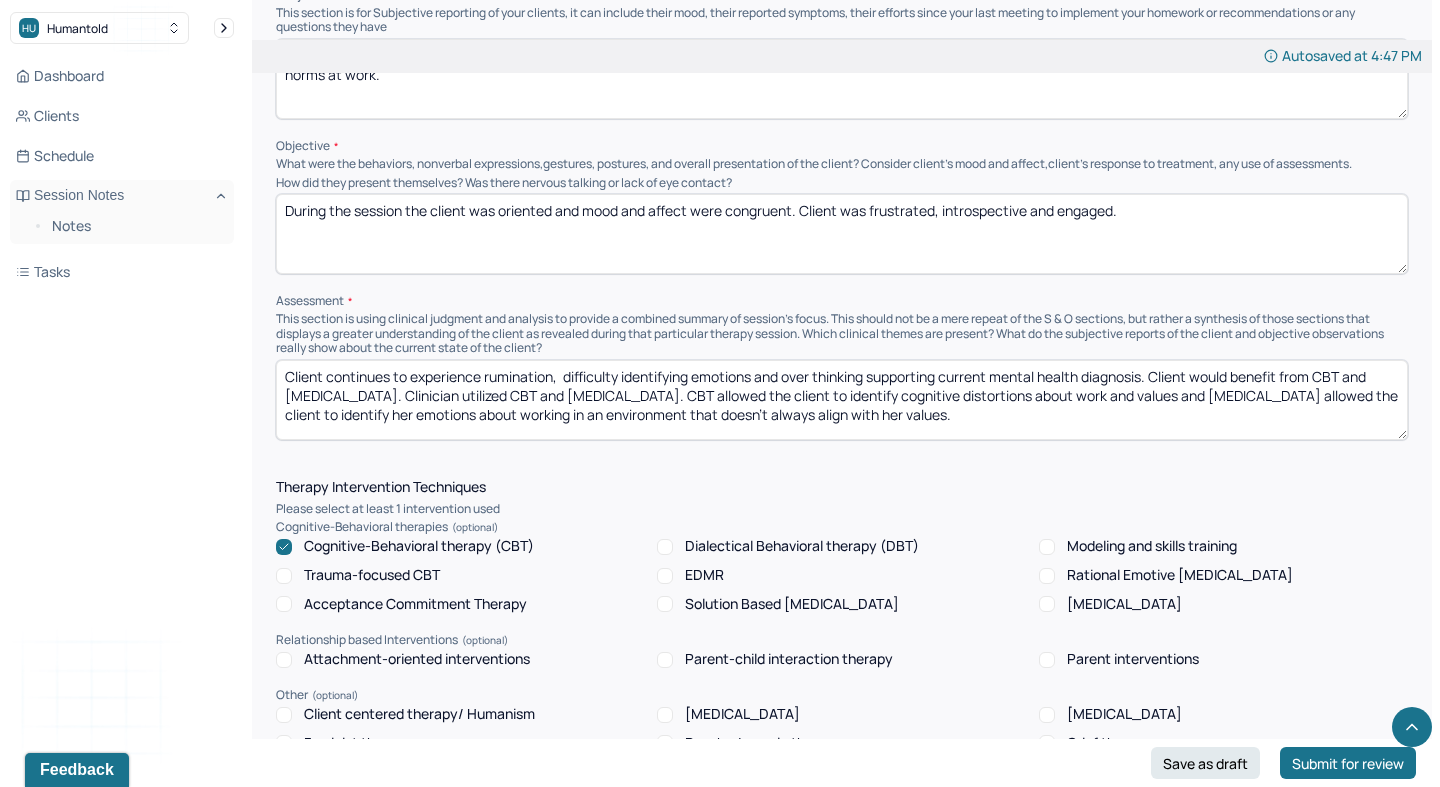 click on "Client continues to experience rumination,  difficulty identifying emotions and over thinking supporting current mental health diagnosis. Client would benefit from CBT and [MEDICAL_DATA]. Clinician utilized CBT and [MEDICAL_DATA]. CBT allowed the client to identify cognitive distortions about work and values and [MEDICAL_DATA] allowed the client to identify her emotions about working in an environment that doesn't always slign with her values." at bounding box center [842, 400] 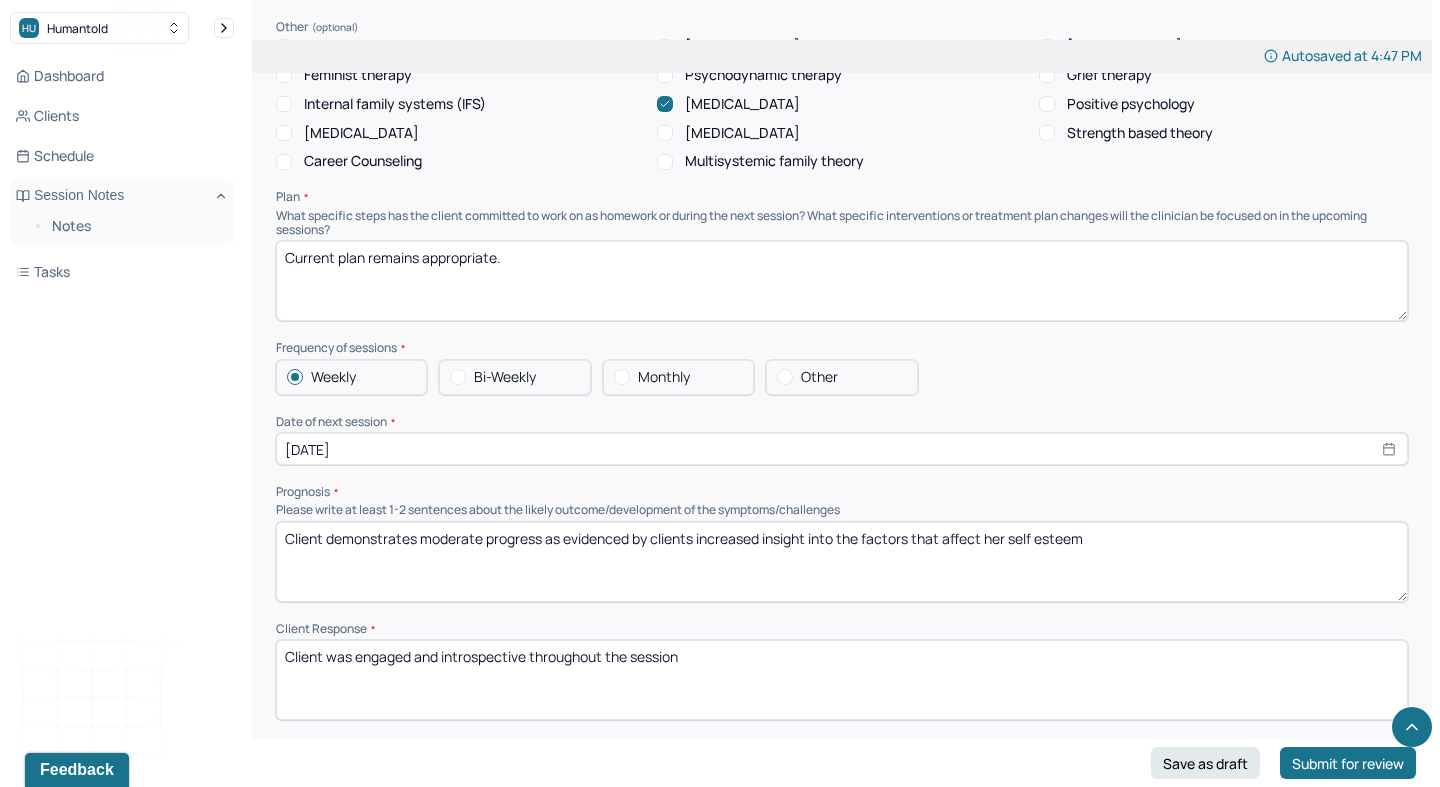 scroll, scrollTop: 1954, scrollLeft: 0, axis: vertical 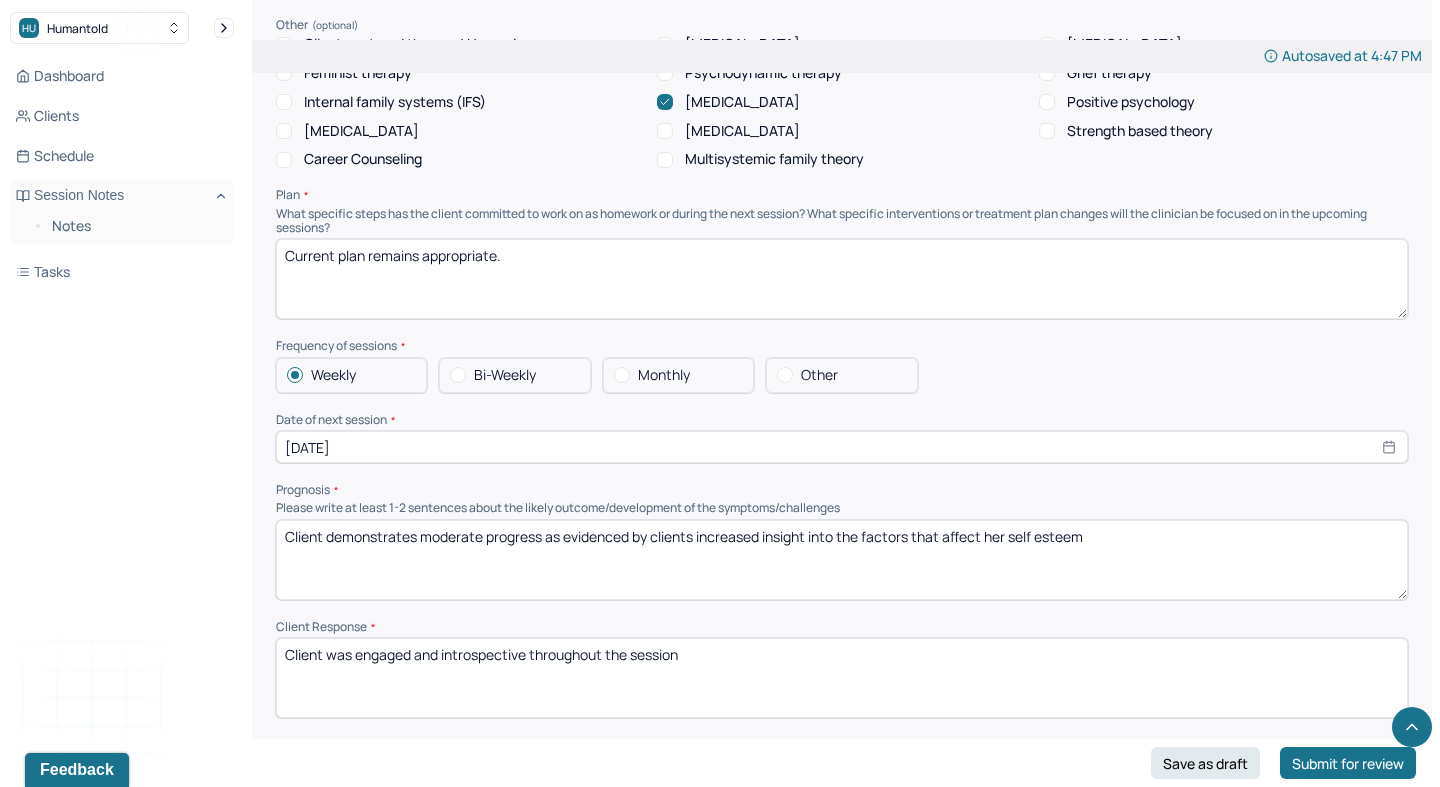 type on "Client continues to experience rumination,  difficulty identifying emotions and over thinking supporting current mental health diagnosis. Client would benefit from CBT and [MEDICAL_DATA]. Clinician utilized CBT and [MEDICAL_DATA]. CBT allowed the client to identify cognitive distortions about work and values and [MEDICAL_DATA] allowed the client to identify her emotions about working in an environment that doesn't always align with her values." 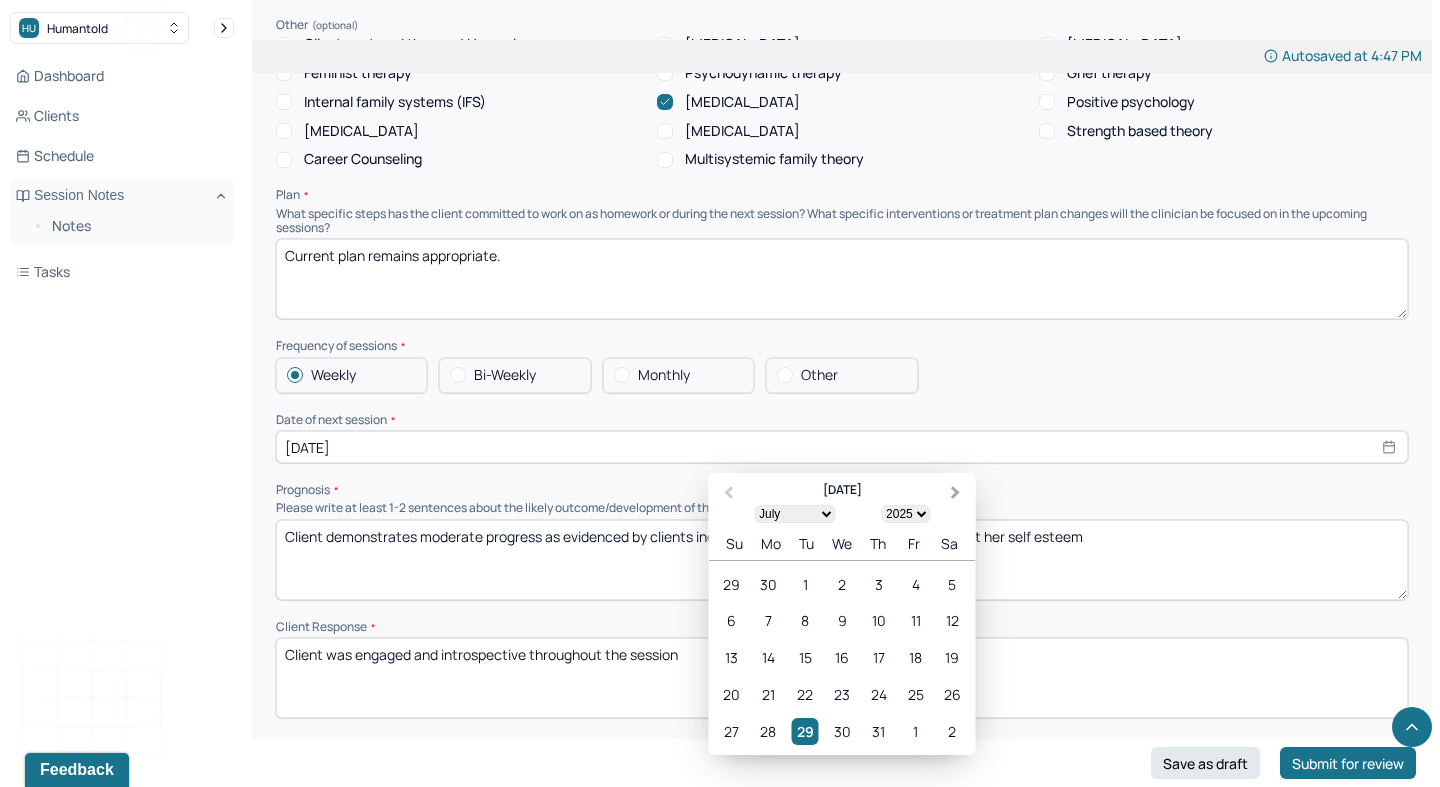 click on "Next Month" at bounding box center (958, 494) 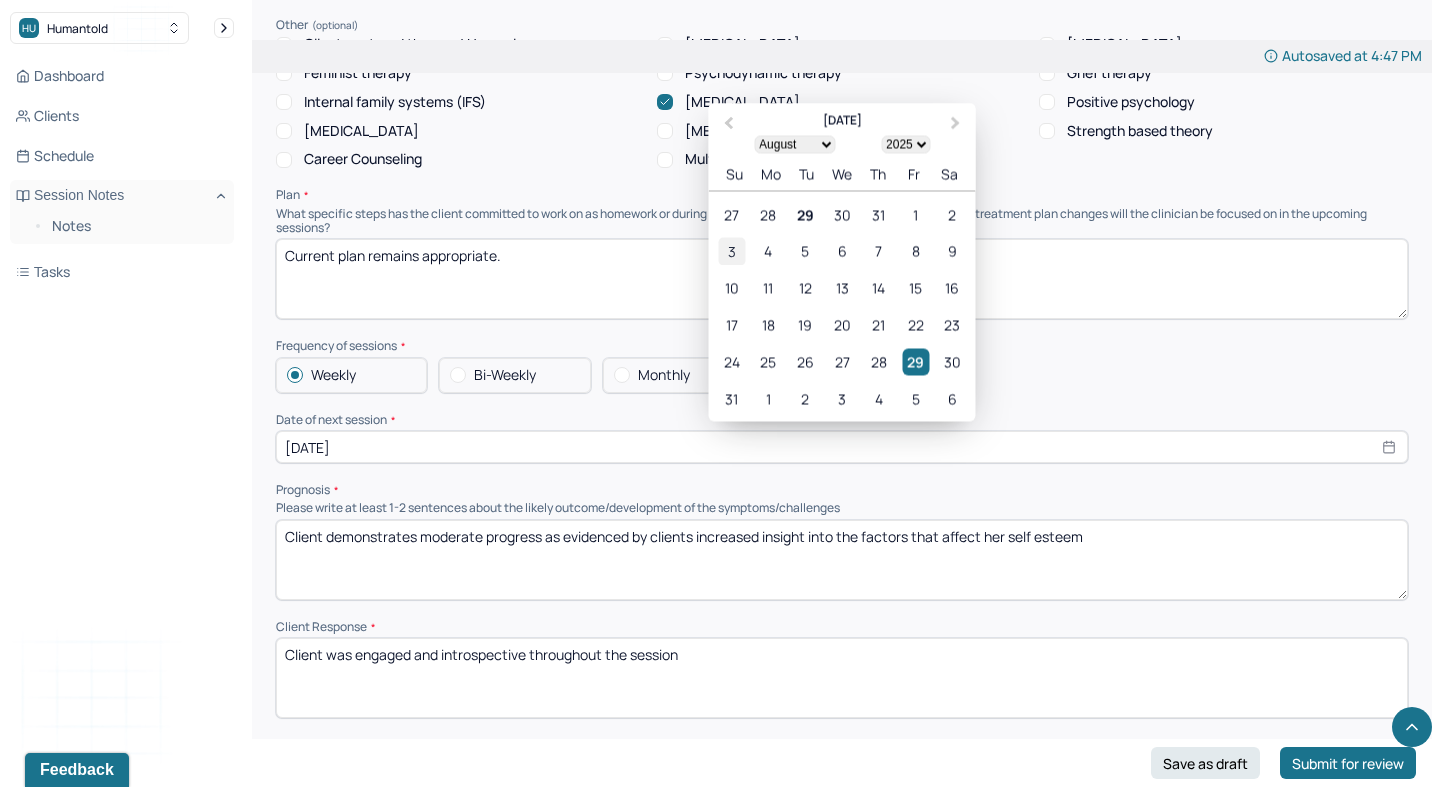 click on "3" at bounding box center (731, 251) 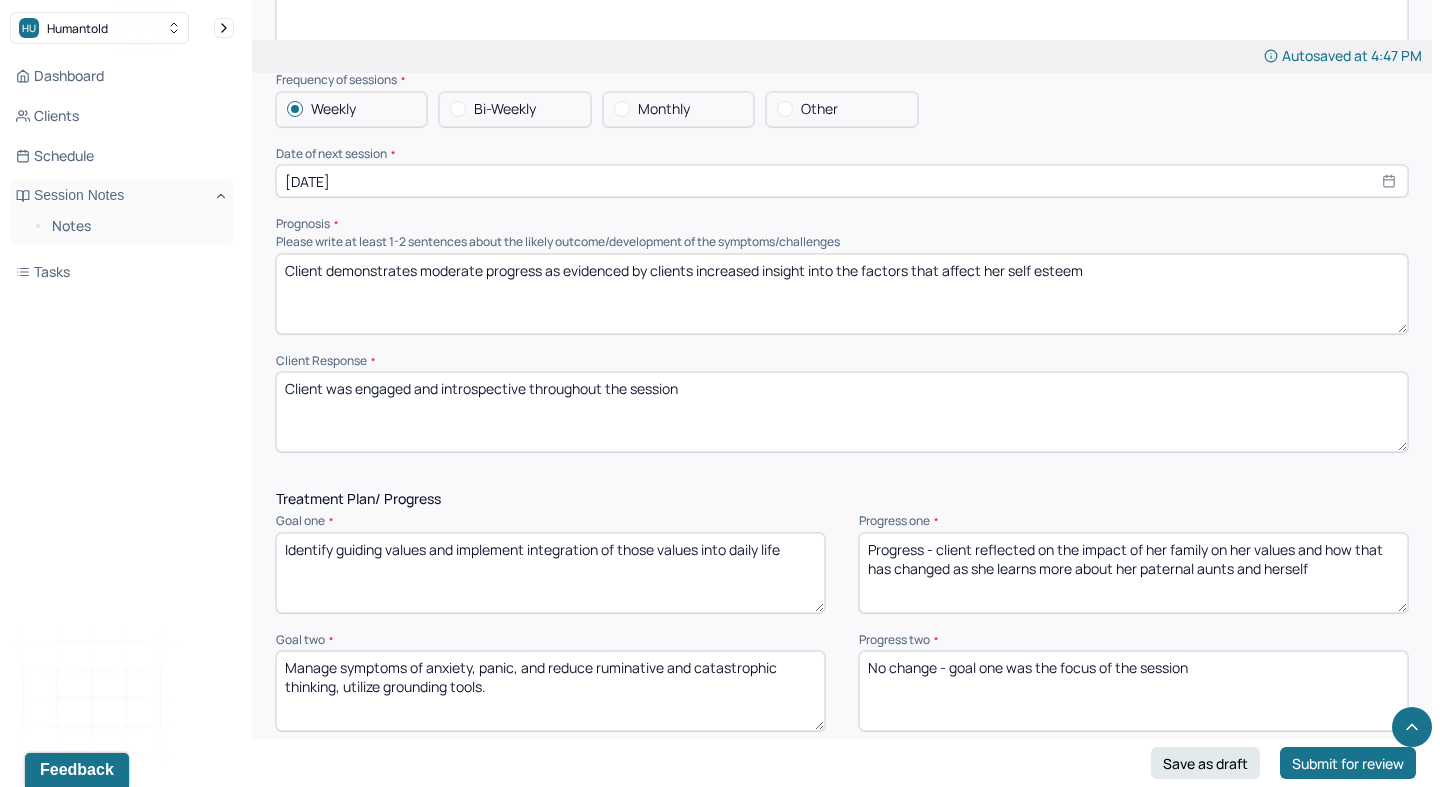 scroll, scrollTop: 2222, scrollLeft: 0, axis: vertical 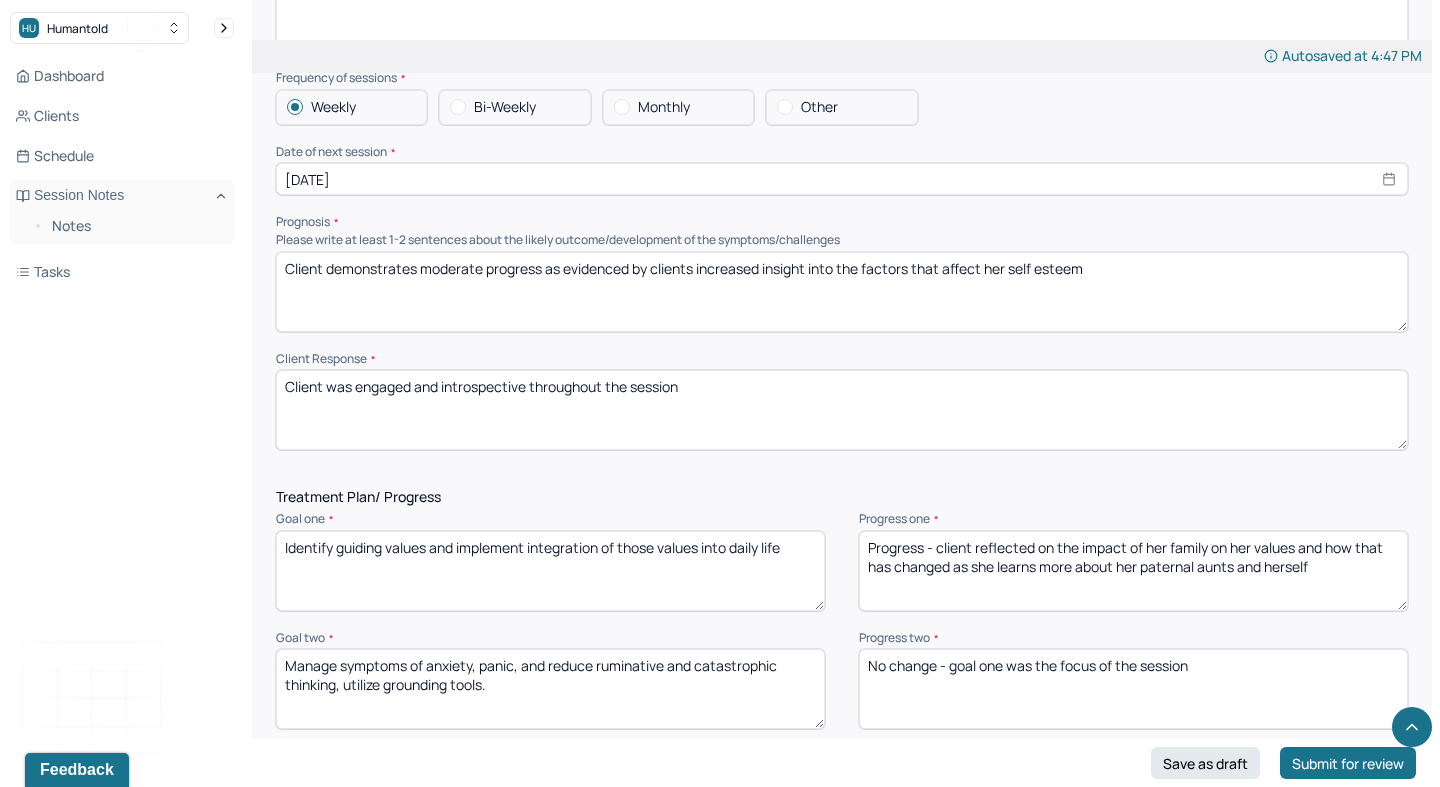 drag, startPoint x: 763, startPoint y: 264, endPoint x: 1124, endPoint y: 313, distance: 364.3103 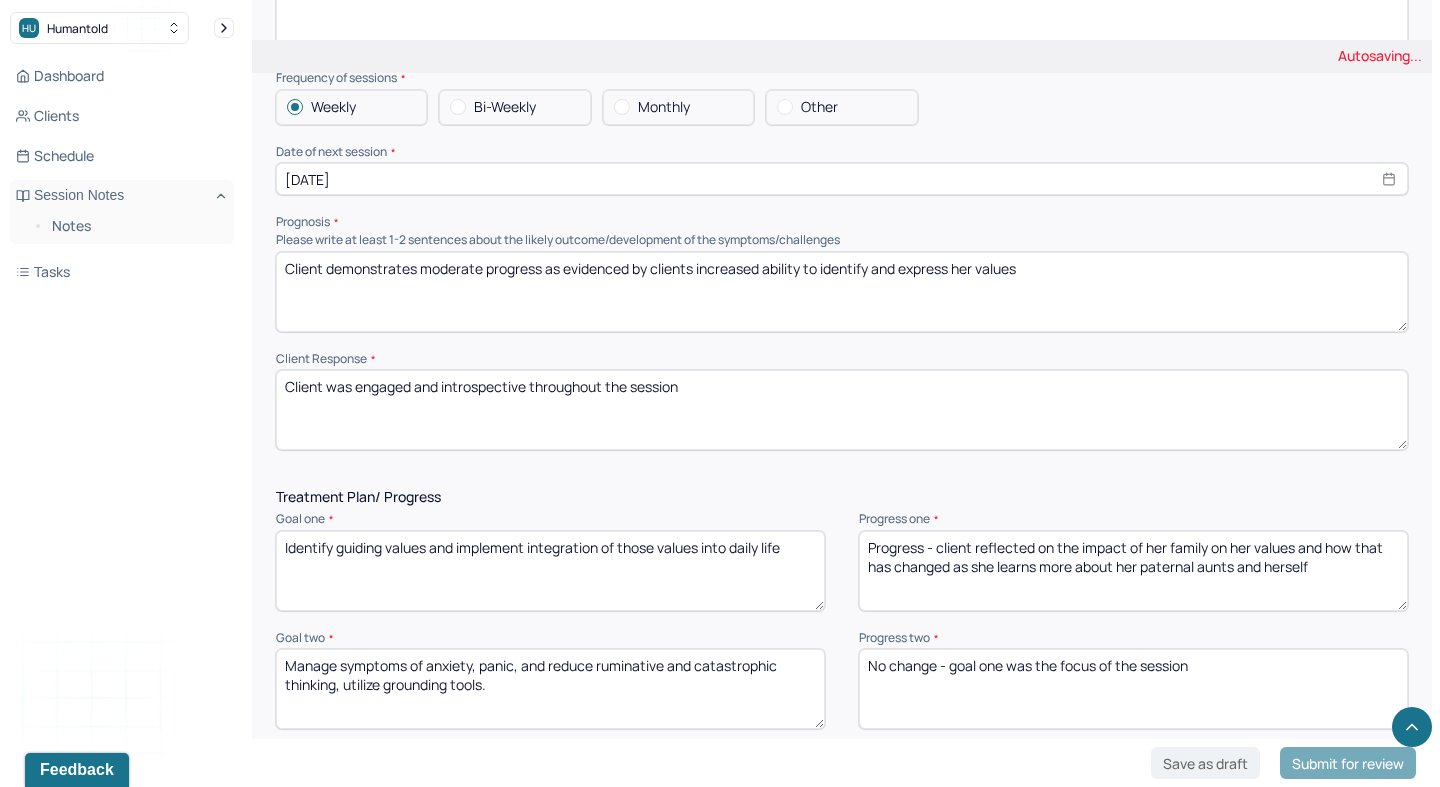 type on "Client demonstrates moderate progress as evidenced by clients increased ability to identify and express her values" 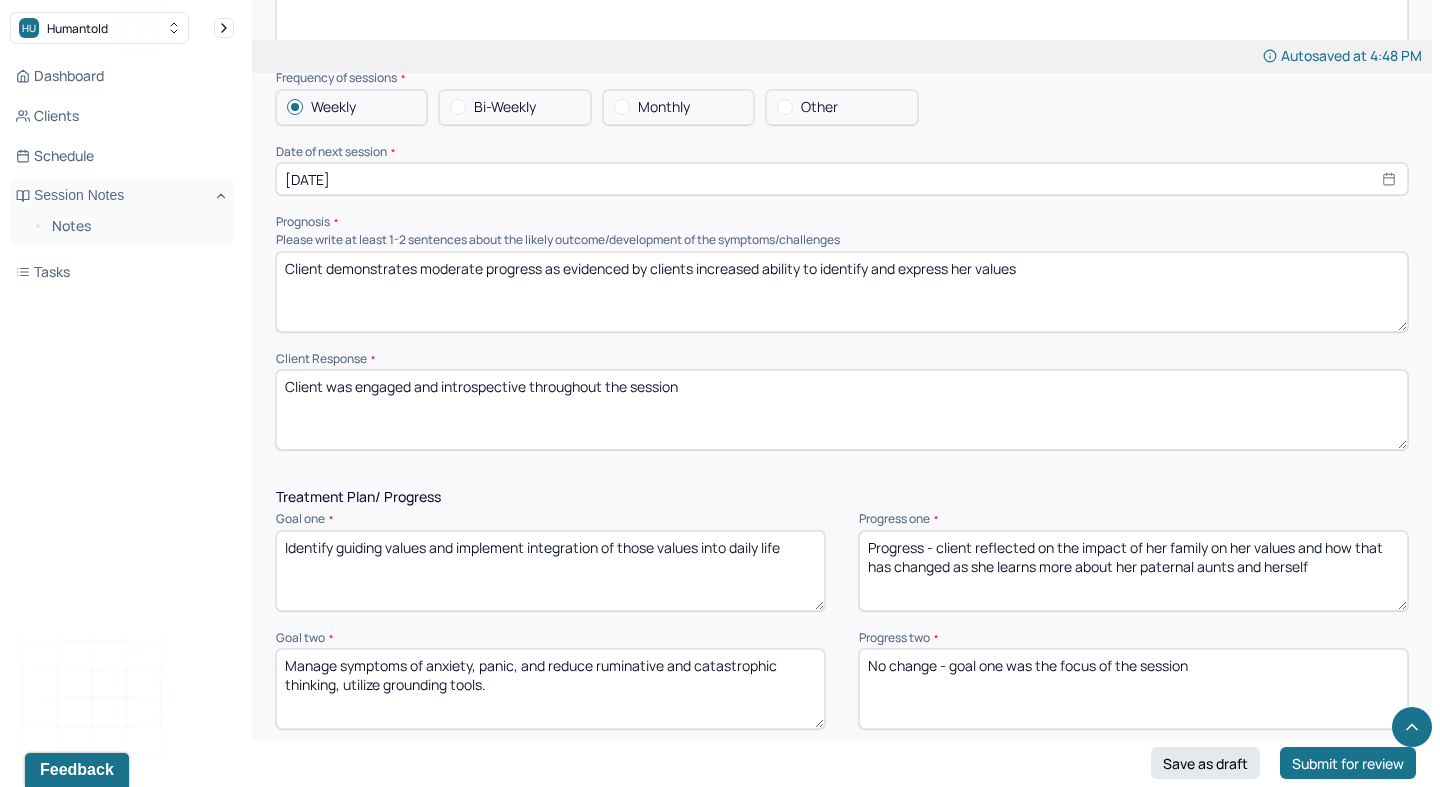 click on "Client was engaged and introspective throughout the session" at bounding box center [842, 410] 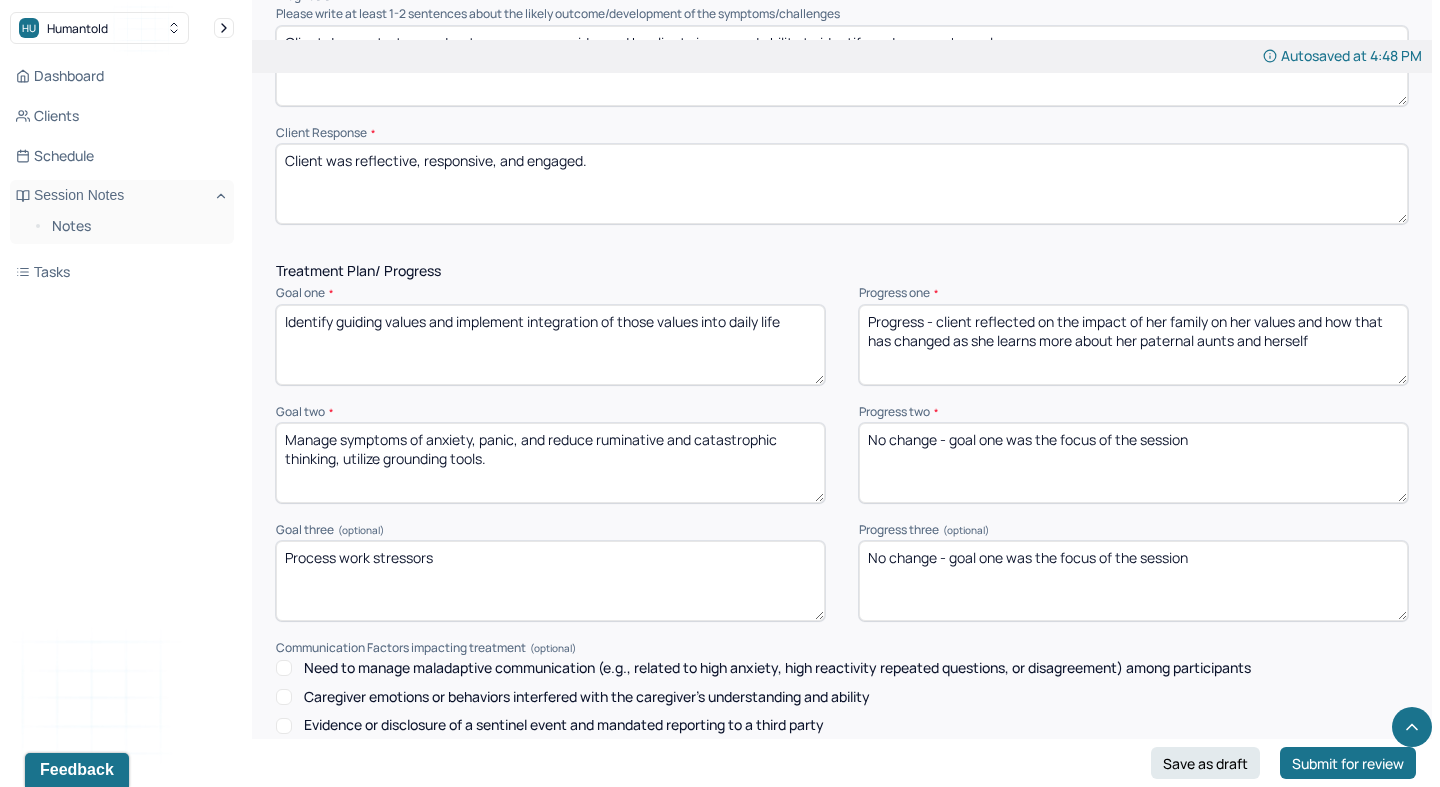 scroll, scrollTop: 2453, scrollLeft: 0, axis: vertical 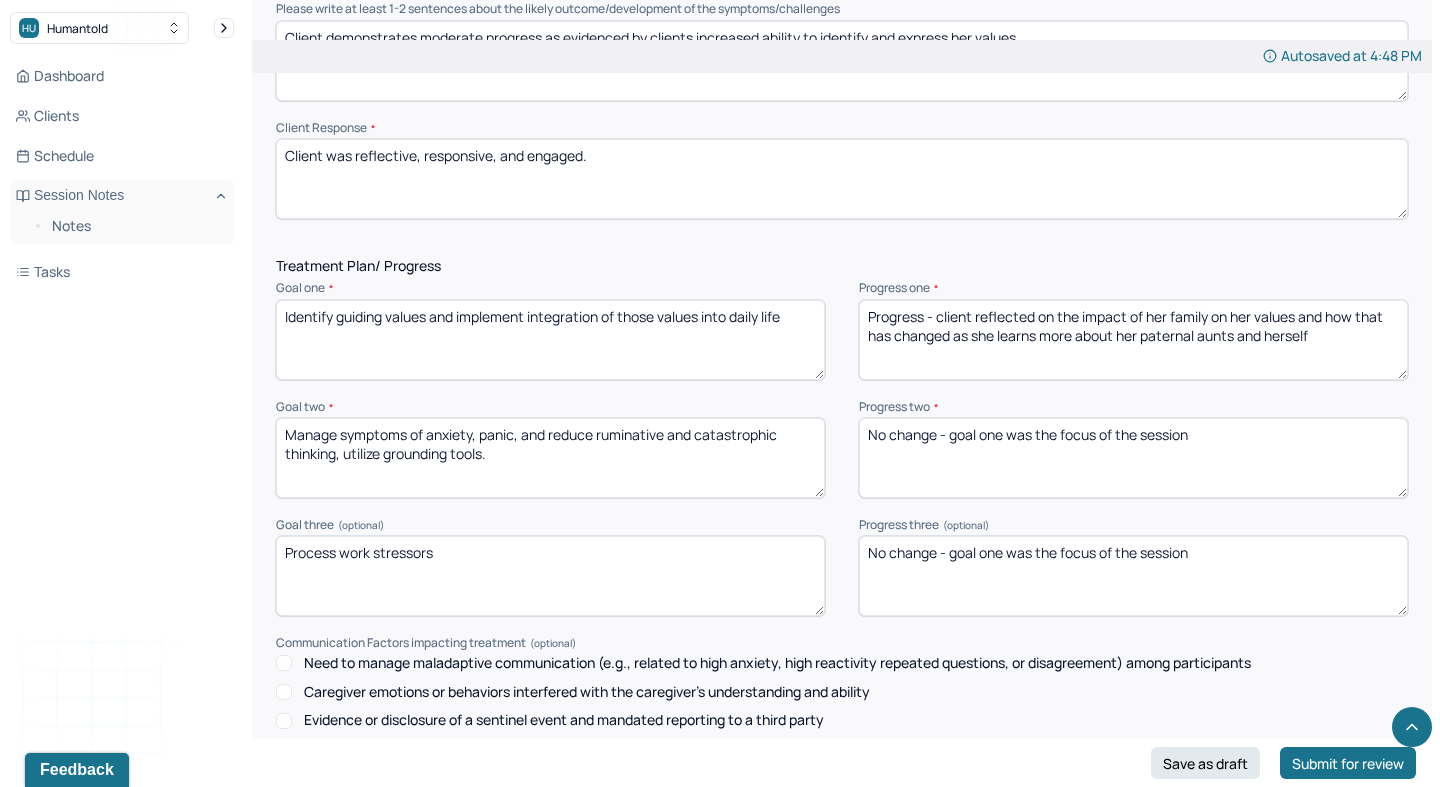 type on "Client was reflective, responsive, and engaged." 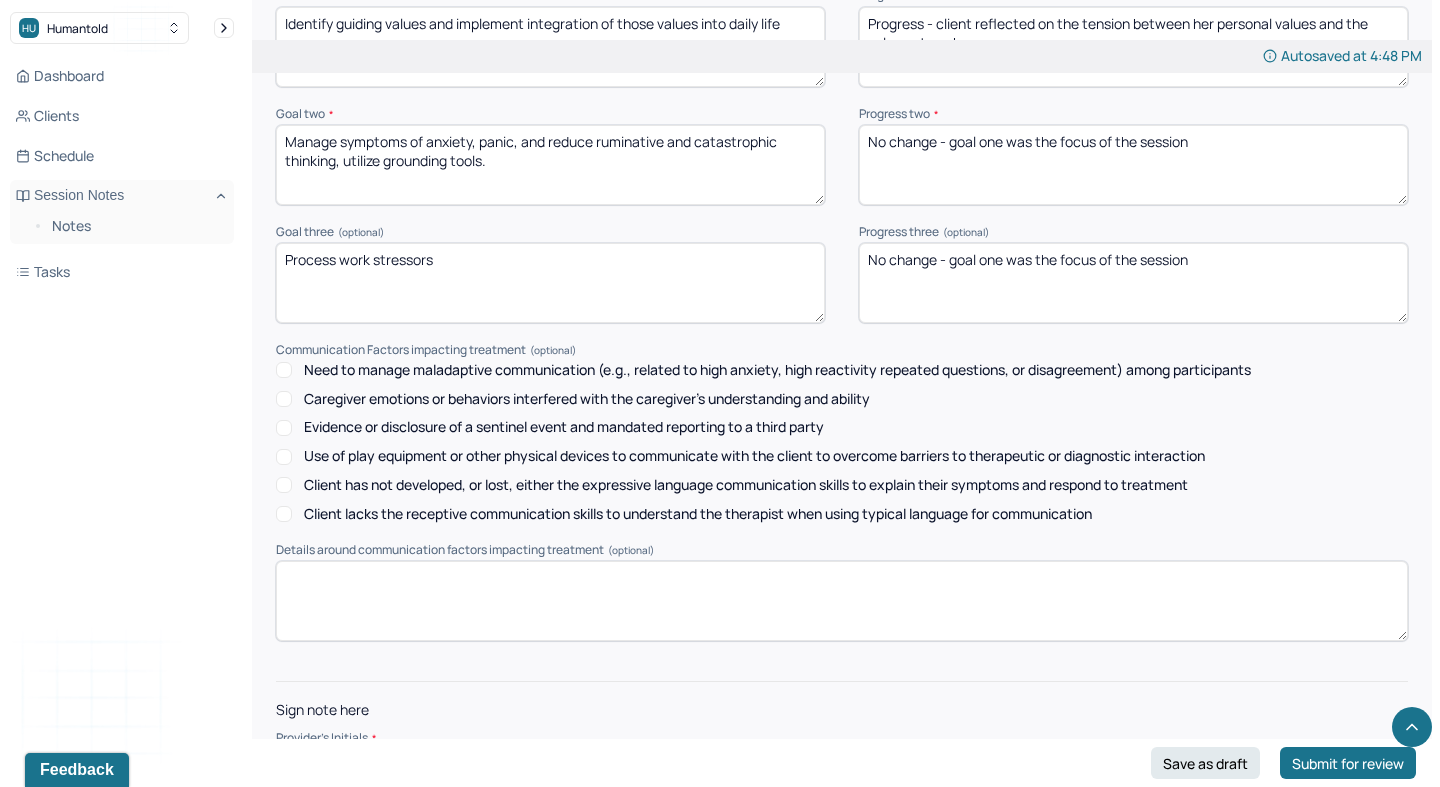 scroll, scrollTop: 2808, scrollLeft: 0, axis: vertical 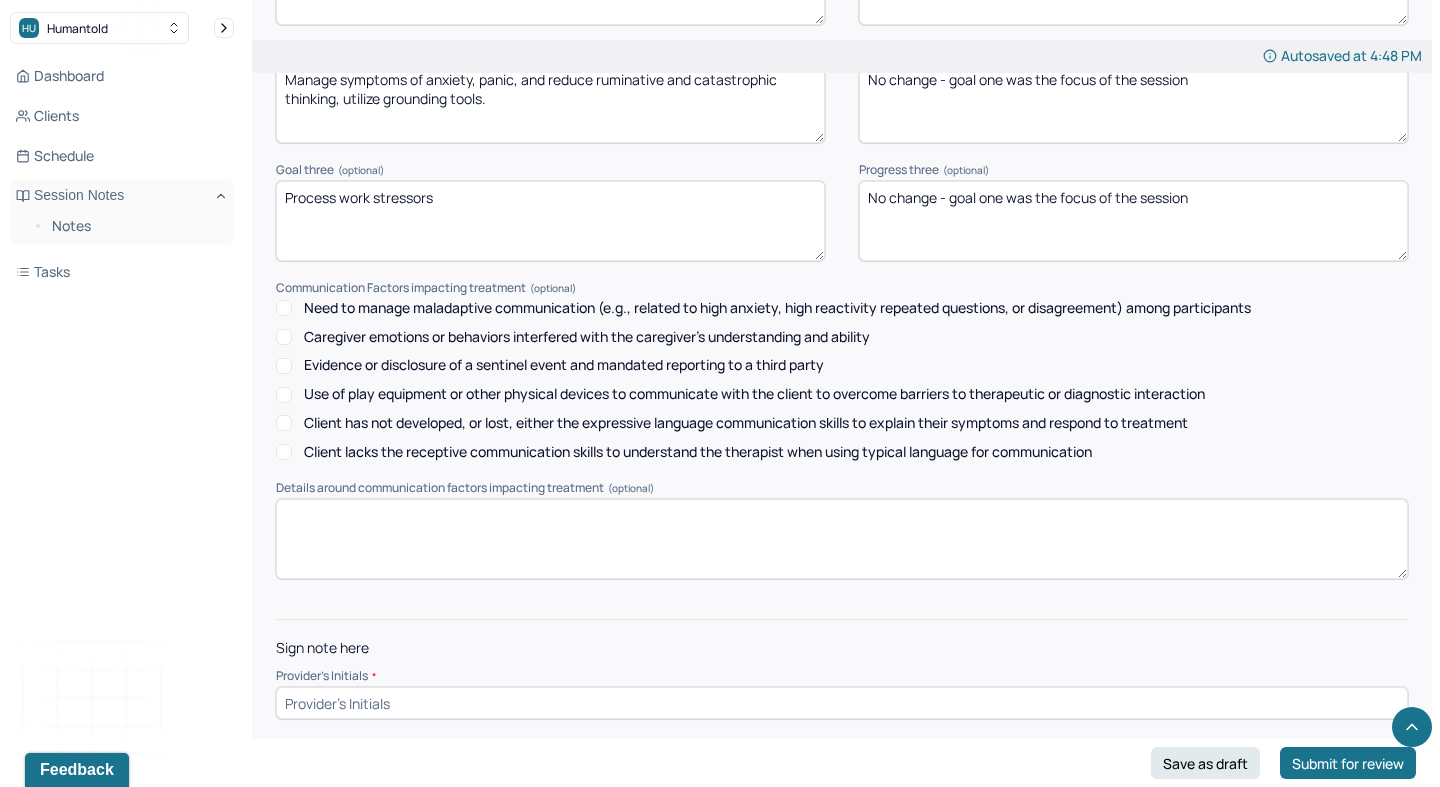 type on "Progress - client reflected on the tension between her personal values and the values at work" 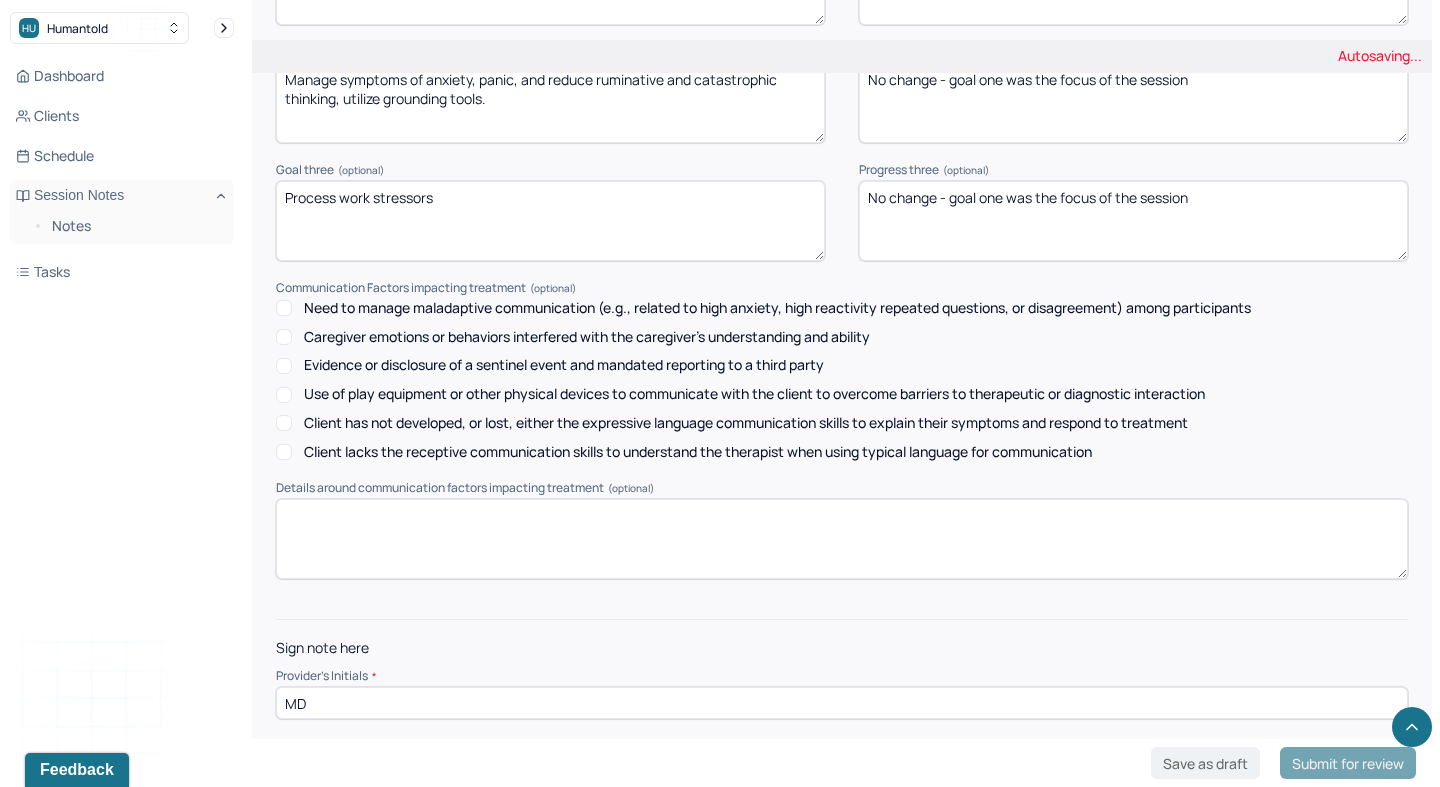 type on "MD" 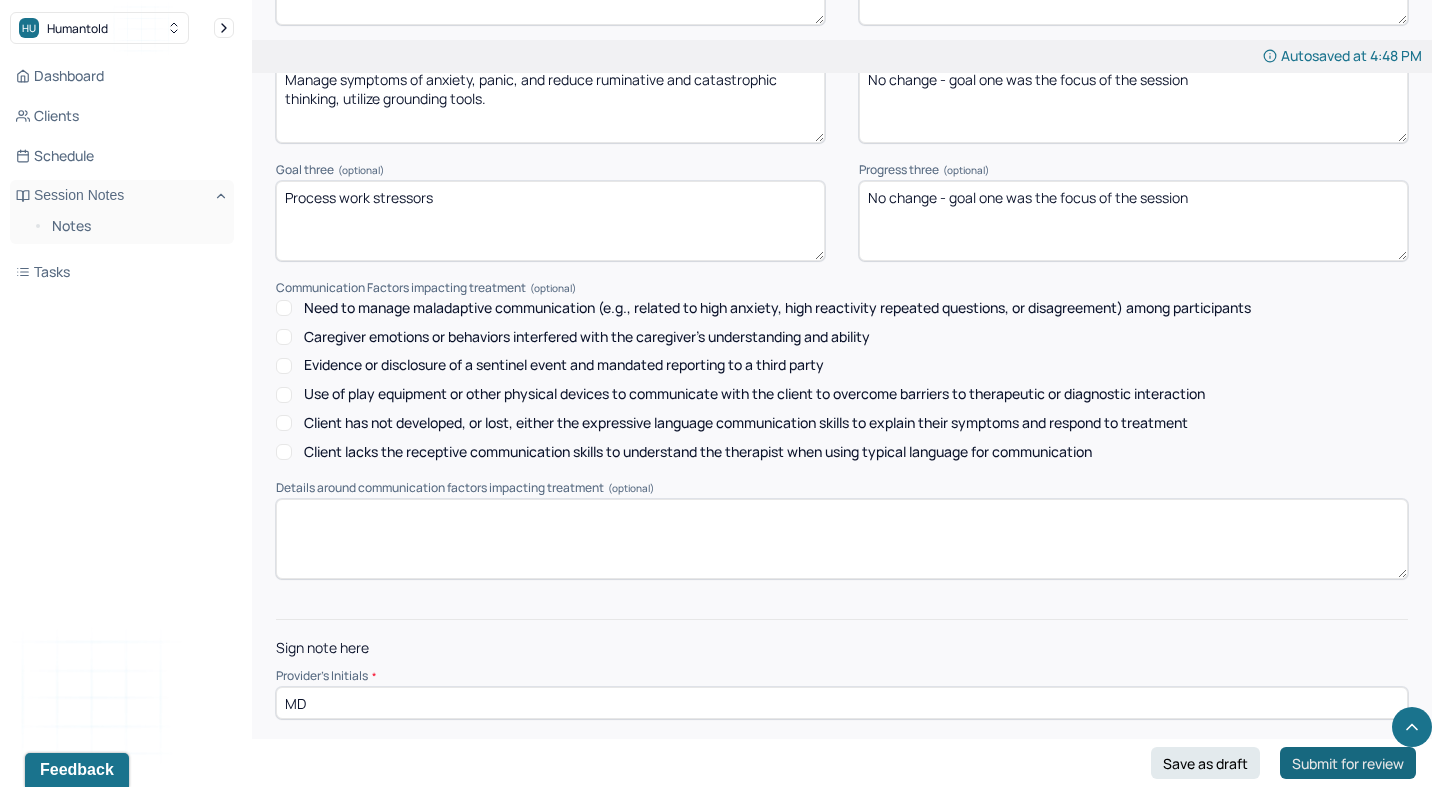 click on "Submit for review" at bounding box center [1348, 763] 